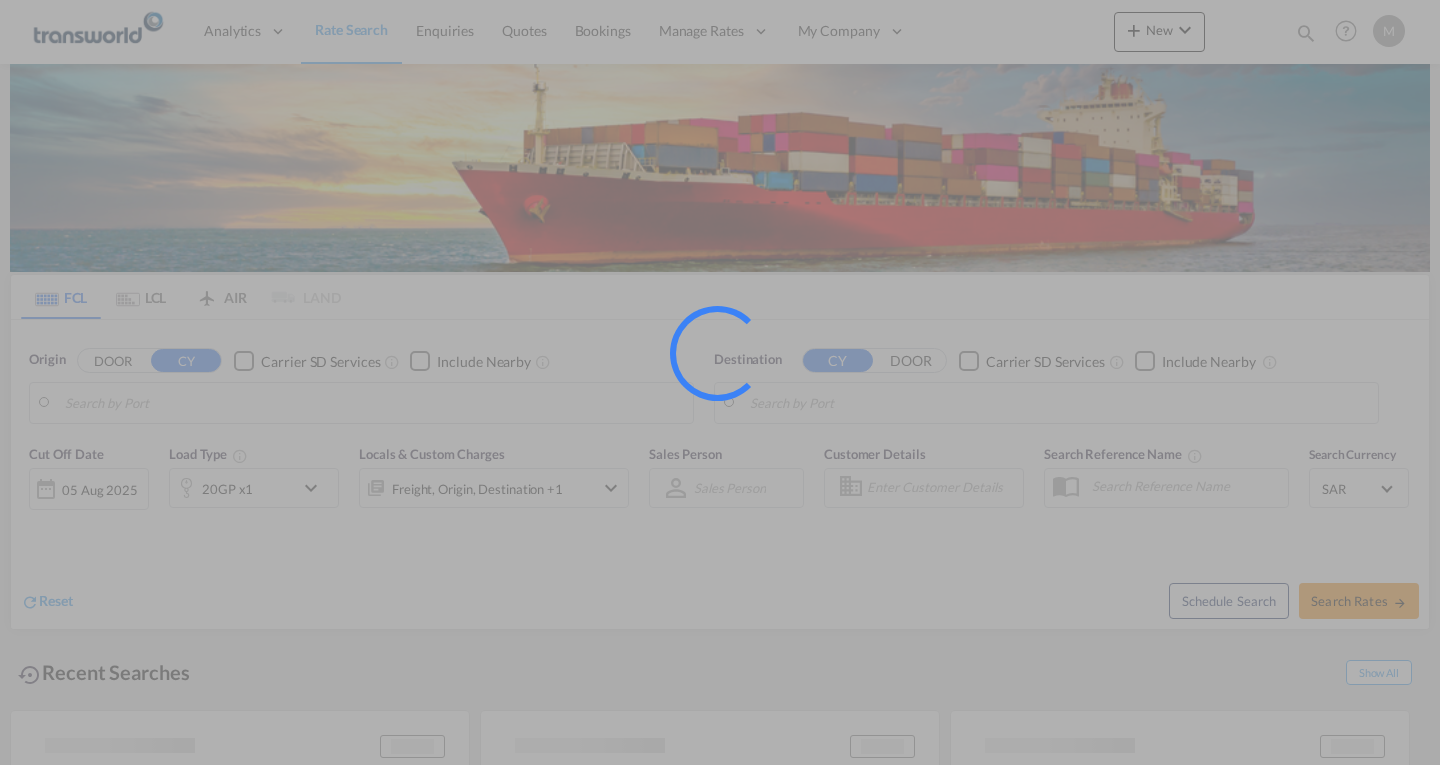 scroll, scrollTop: 0, scrollLeft: 0, axis: both 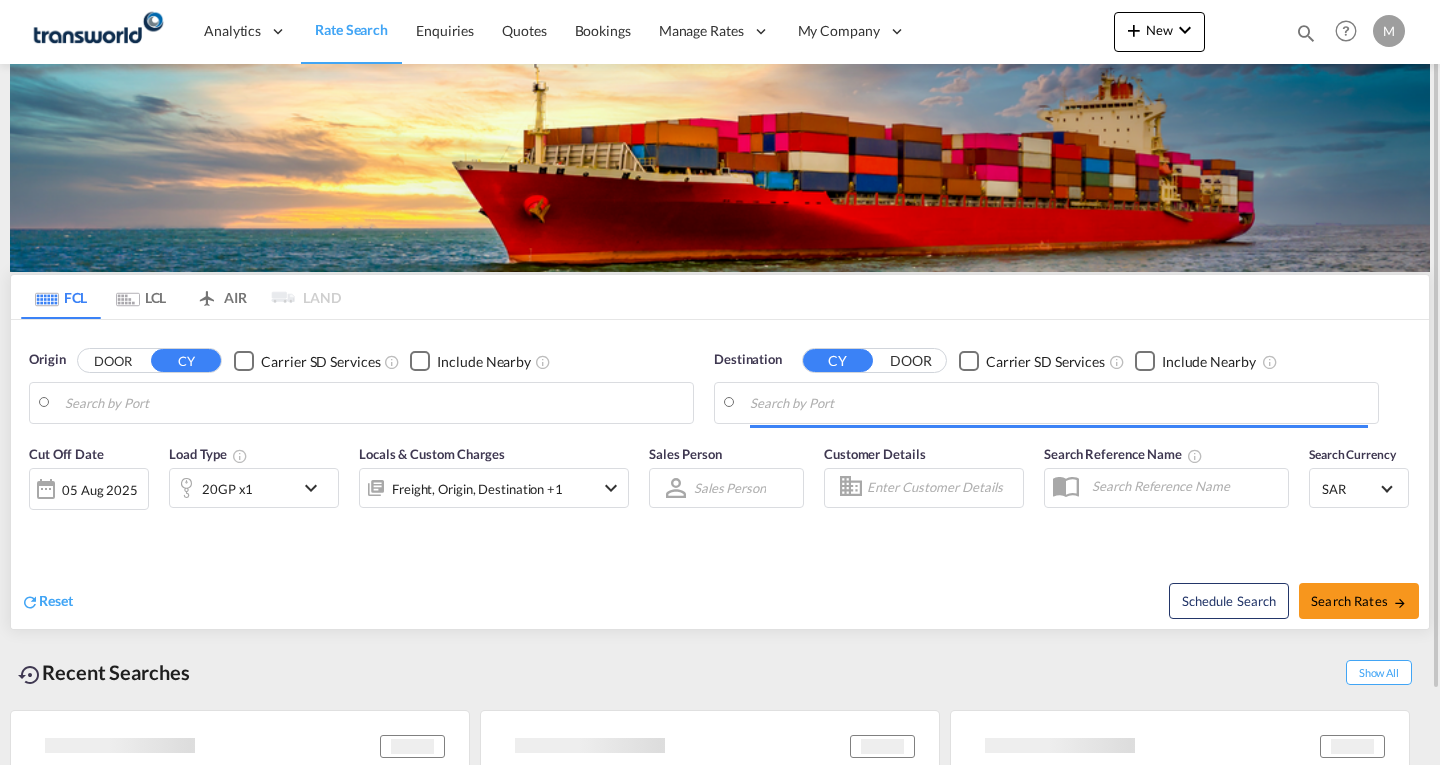 type on "Ad Dammam, SADMM" 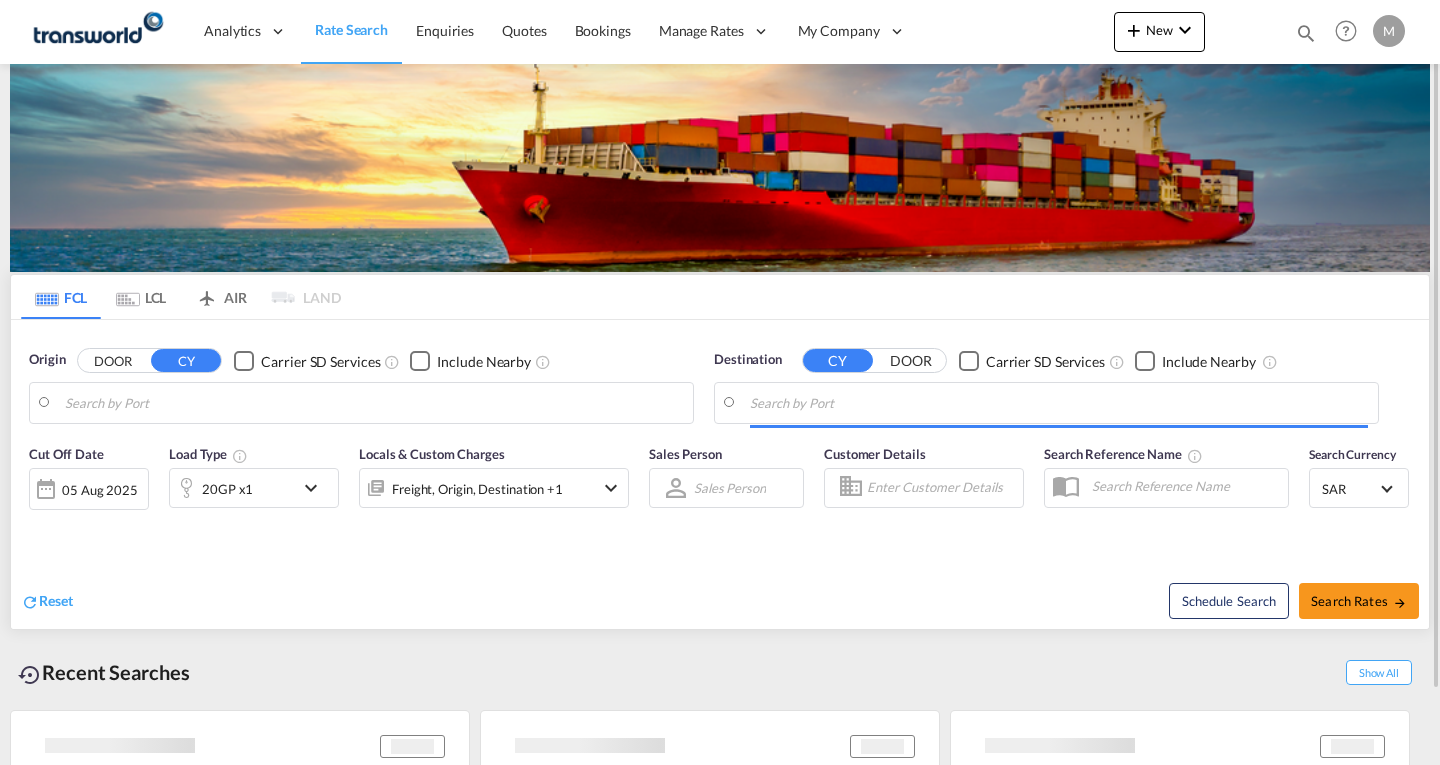 type on "Karachi, PKKHI" 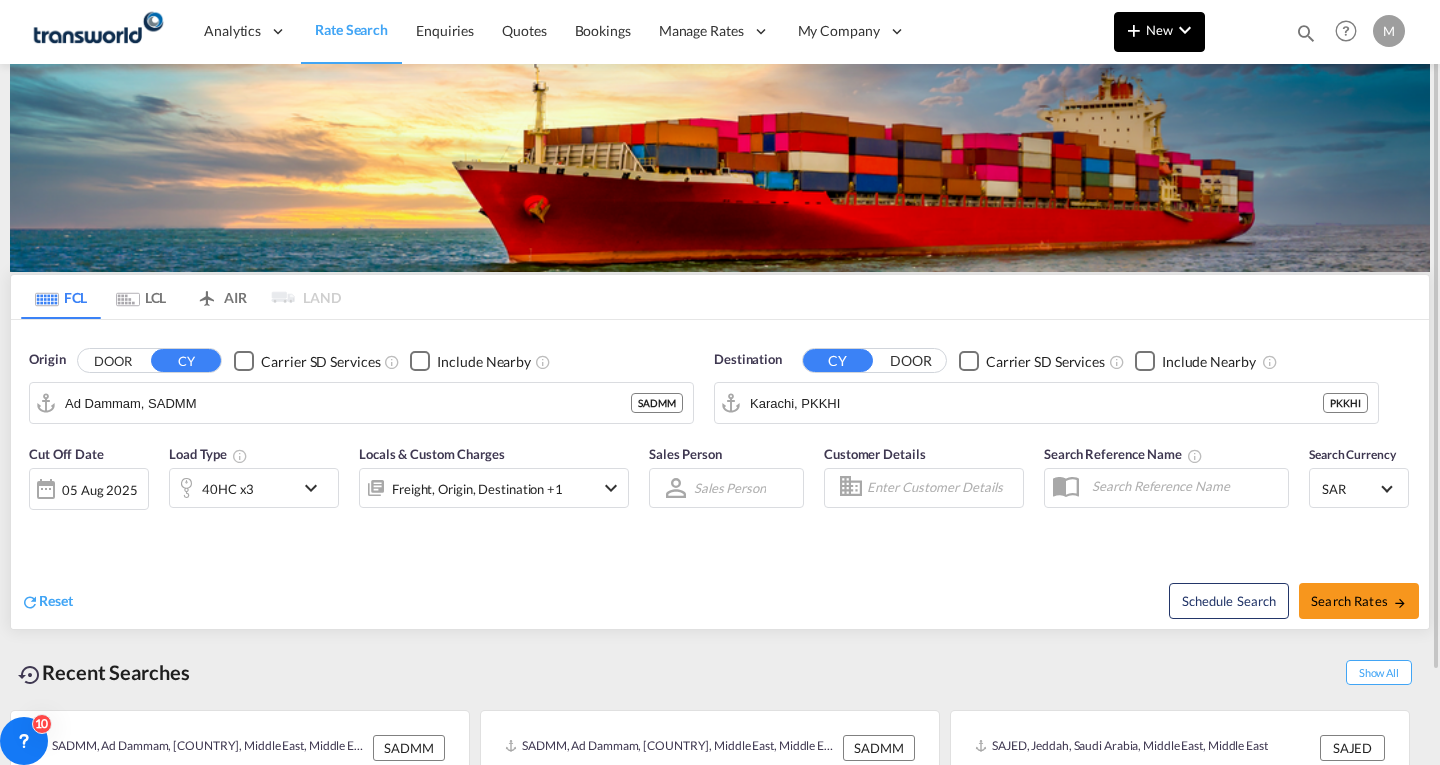 click on "New" at bounding box center (1159, 32) 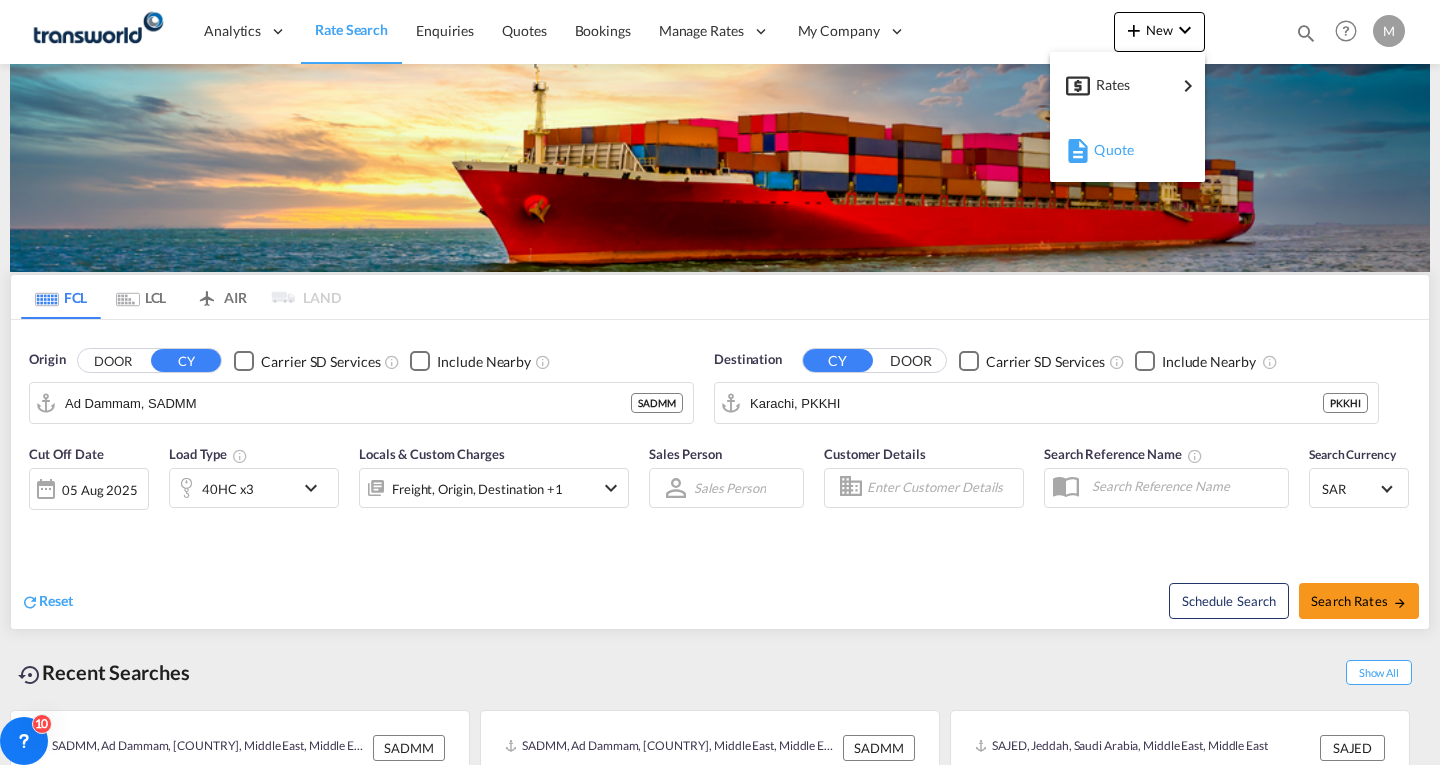 click on "Quote" at bounding box center [1105, 150] 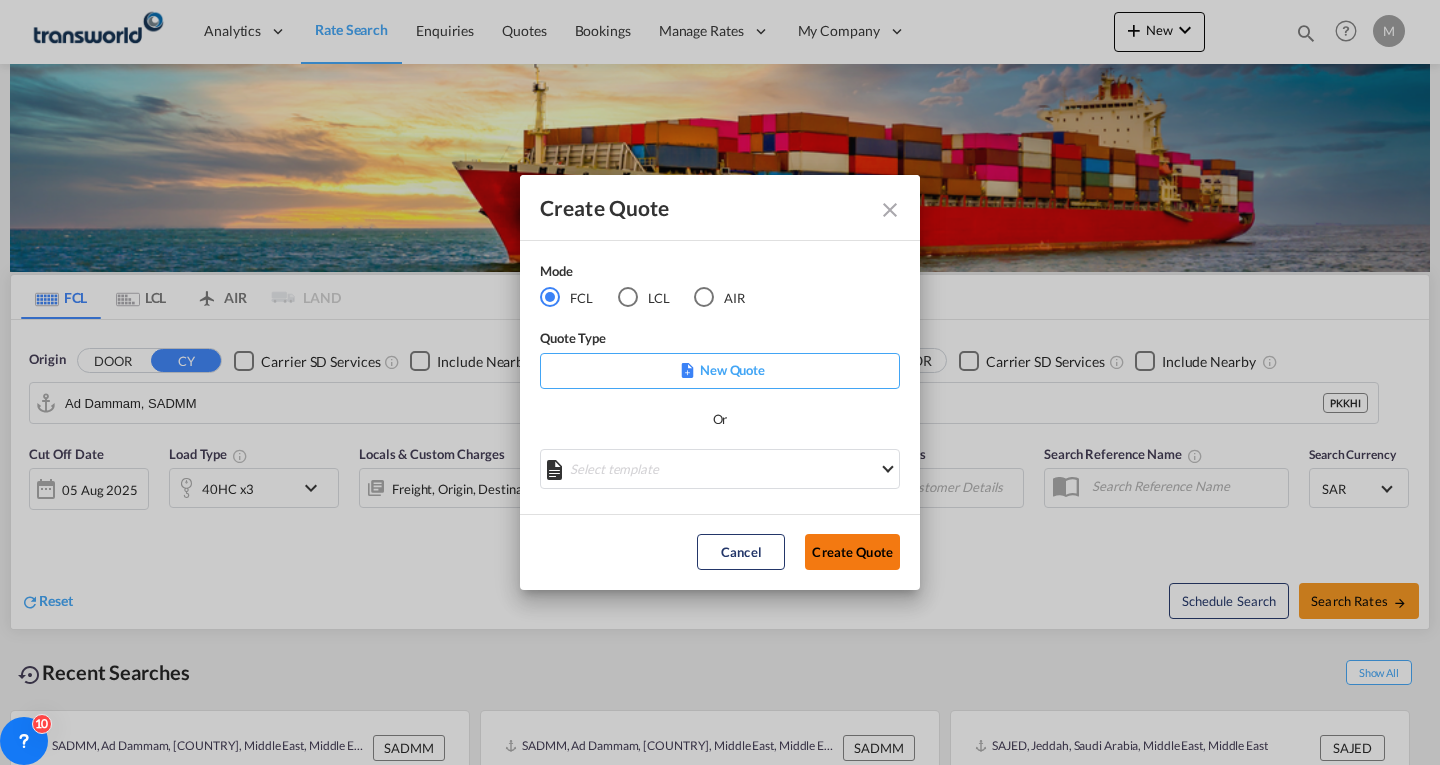 click on "Create Quote" 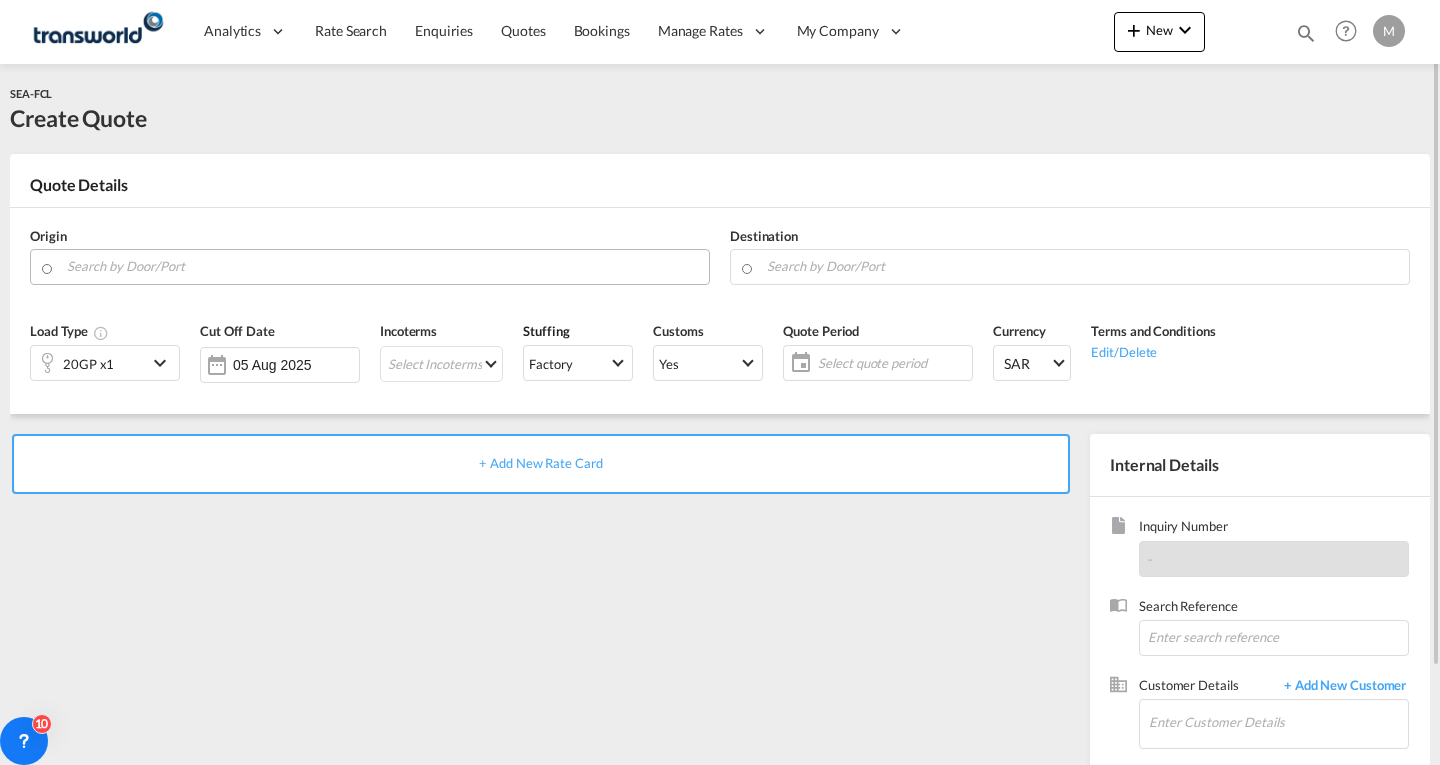click at bounding box center (383, 266) 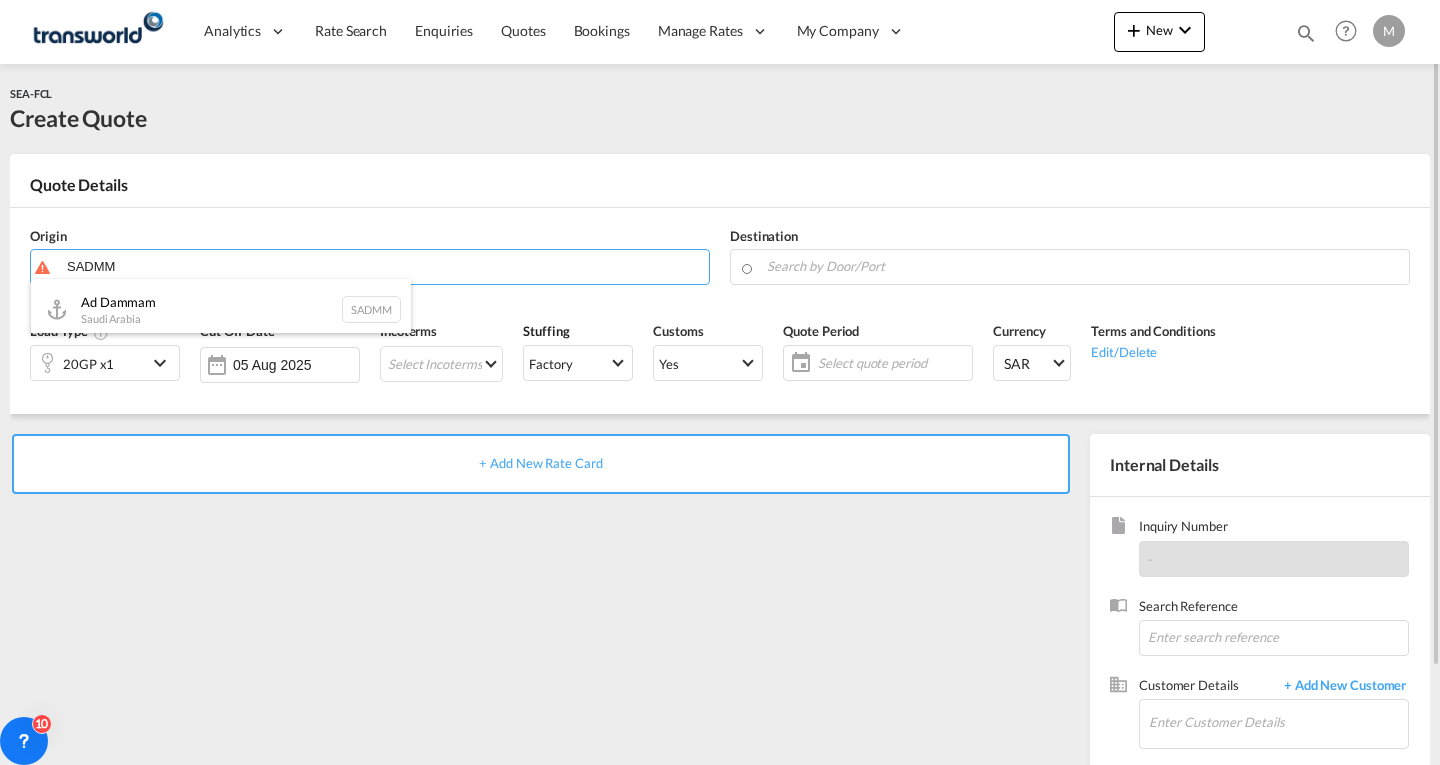 drag, startPoint x: 180, startPoint y: 317, endPoint x: 238, endPoint y: 311, distance: 58.30952 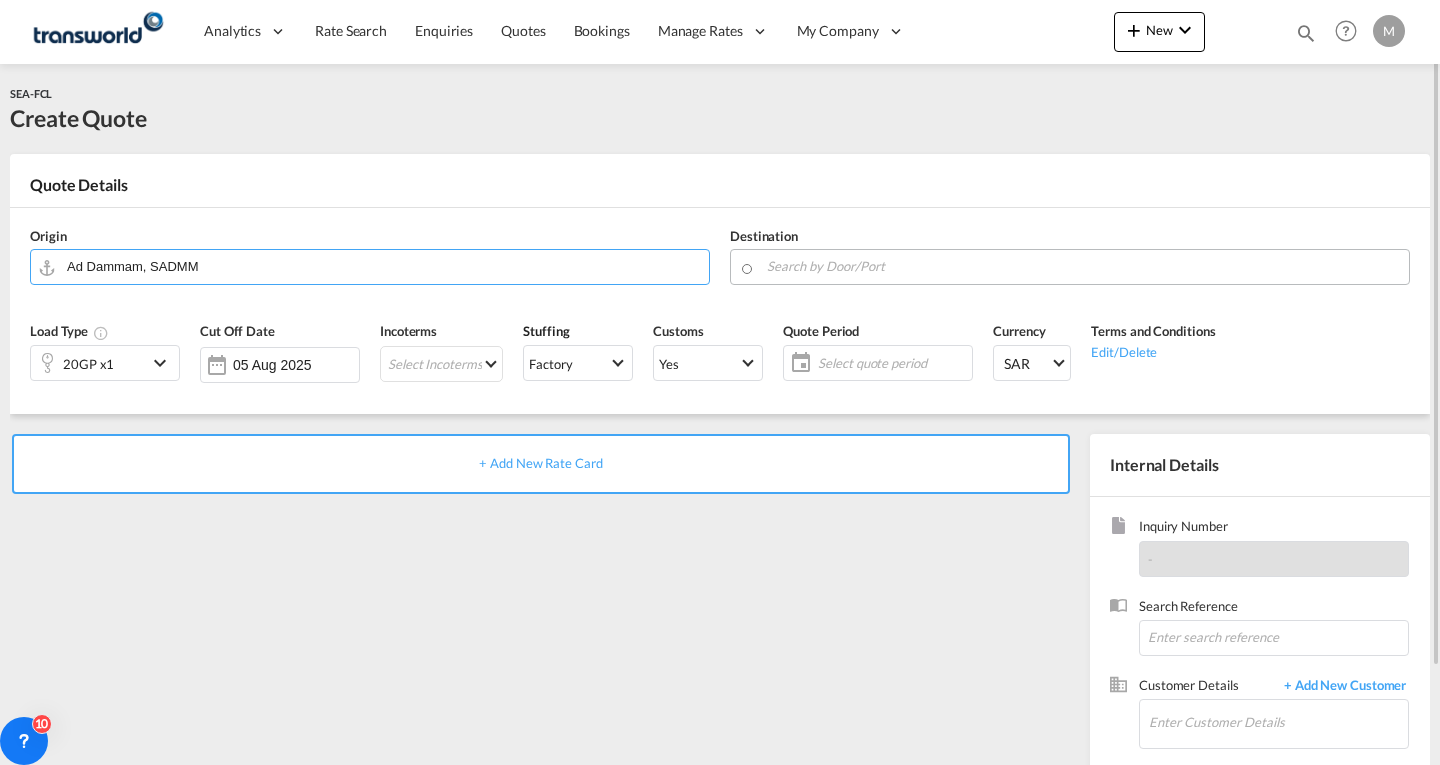 click at bounding box center [1083, 266] 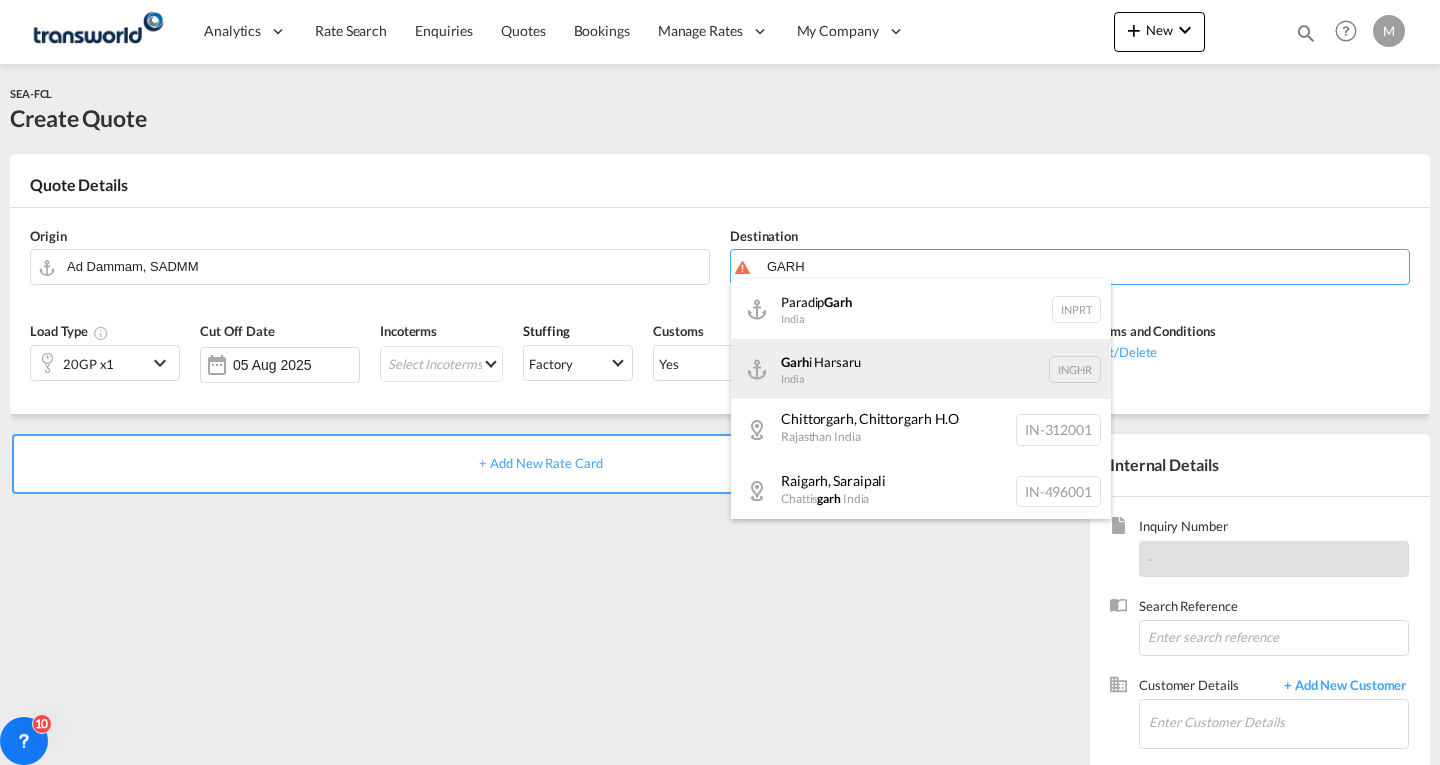 click on "Garh i Harsaru
[COUNTRY]
INGHR" at bounding box center [921, 369] 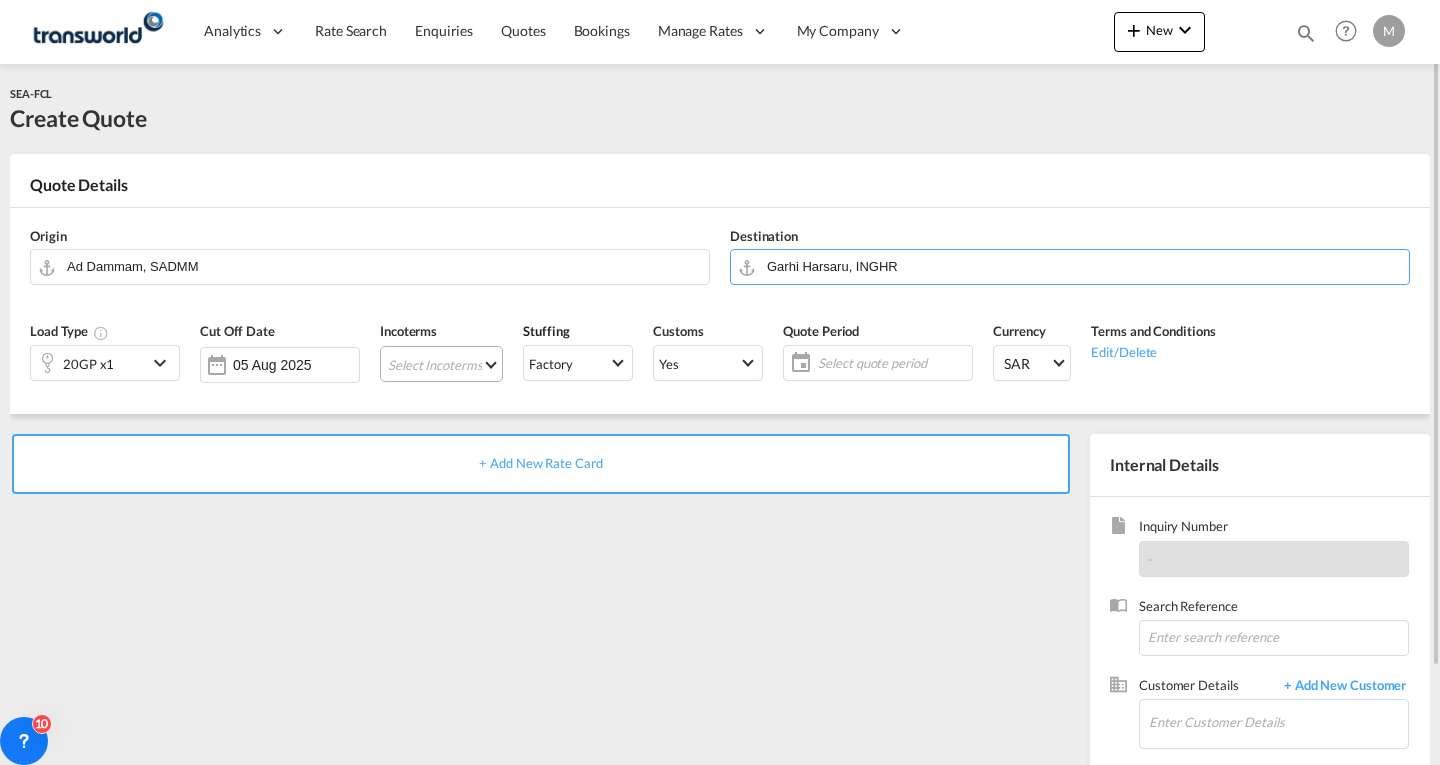 click on "Select Incoterms
DDP - export
Delivery Duty Paid EXW - export
Ex Works CFR - export
Cost and Freight FAS - import
Free Alongside Ship FOB - export
Free on Board CIF - import
Cost,Insurance and Freight FOB - import
Free on Board CPT - export
Carrier Paid to DPU - import
Delivery at Place Unloaded DPU - export
Delivery at Place Unloaded EXW - import
Ex Works DAP - import
Delivered at Place CIP - export
Carriage and Insurance Paid to DAP - export
Delivered at Place CIF - export
Cost,Insurance and Freight FCA - export
Free Carrier CFR - import
Cost and Freight FCA - import
Free Carrier FAS - export
Free Alongside Ship CPT - import
Carrier Paid to CIP - import
Carriage and Insurance Paid to" at bounding box center [441, 364] 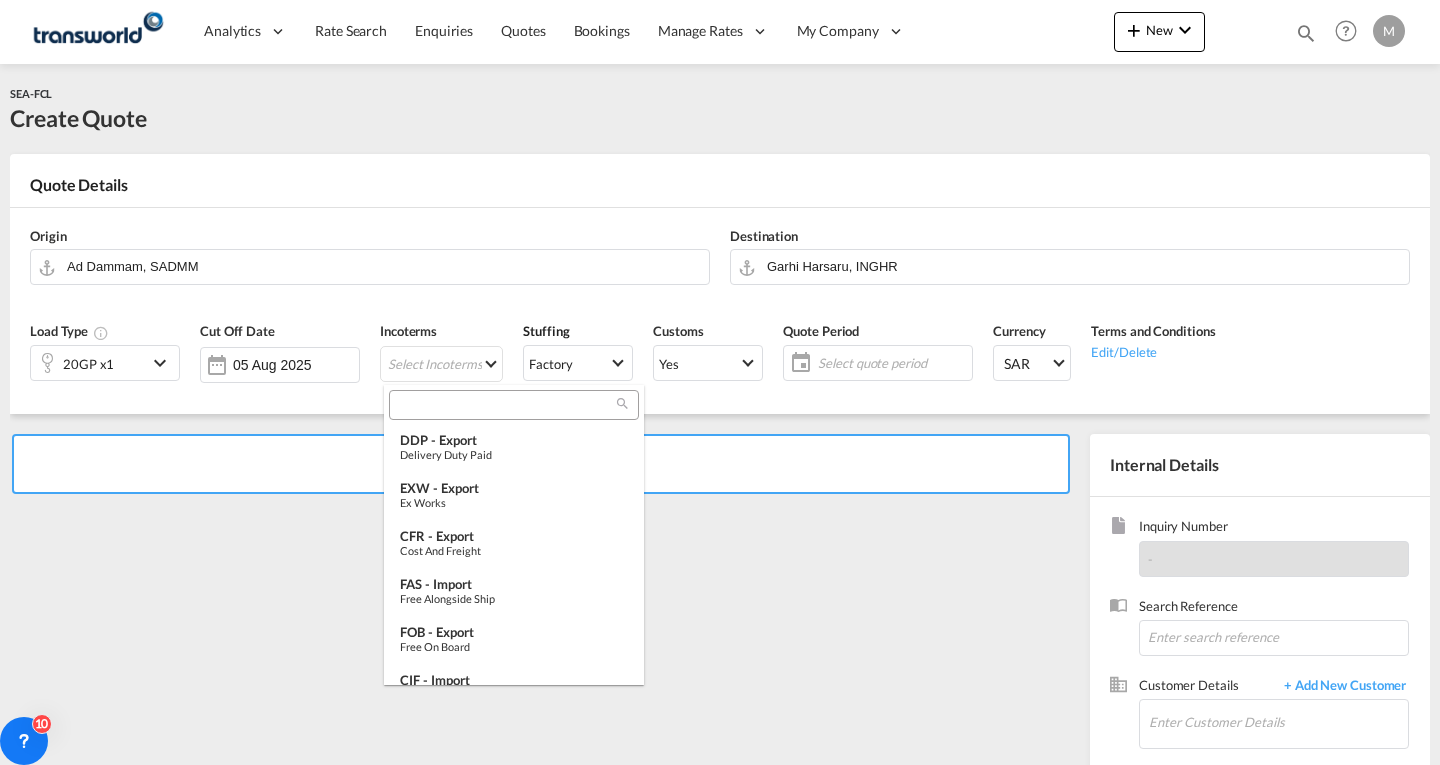 click at bounding box center (506, 405) 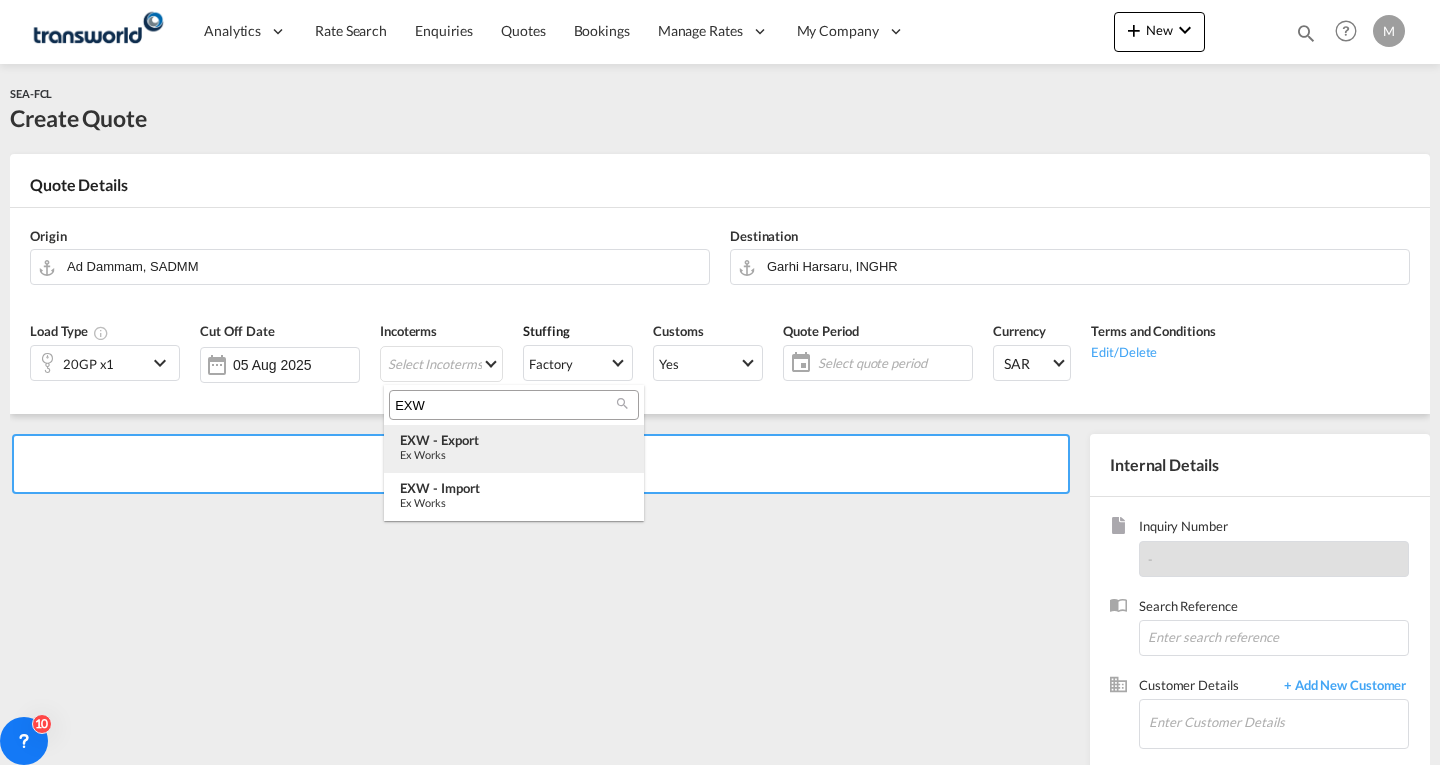type on "EXW" 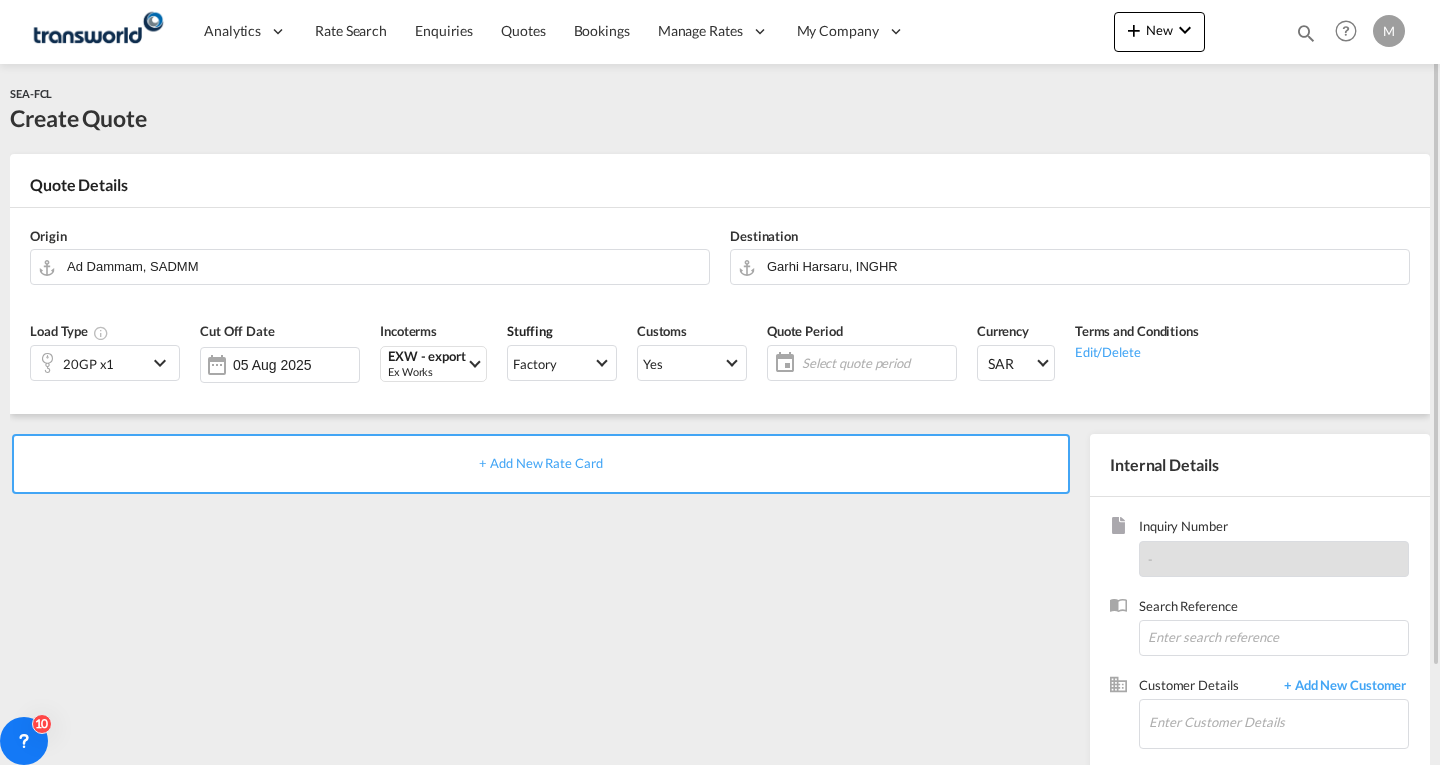 click on "Select quote period" 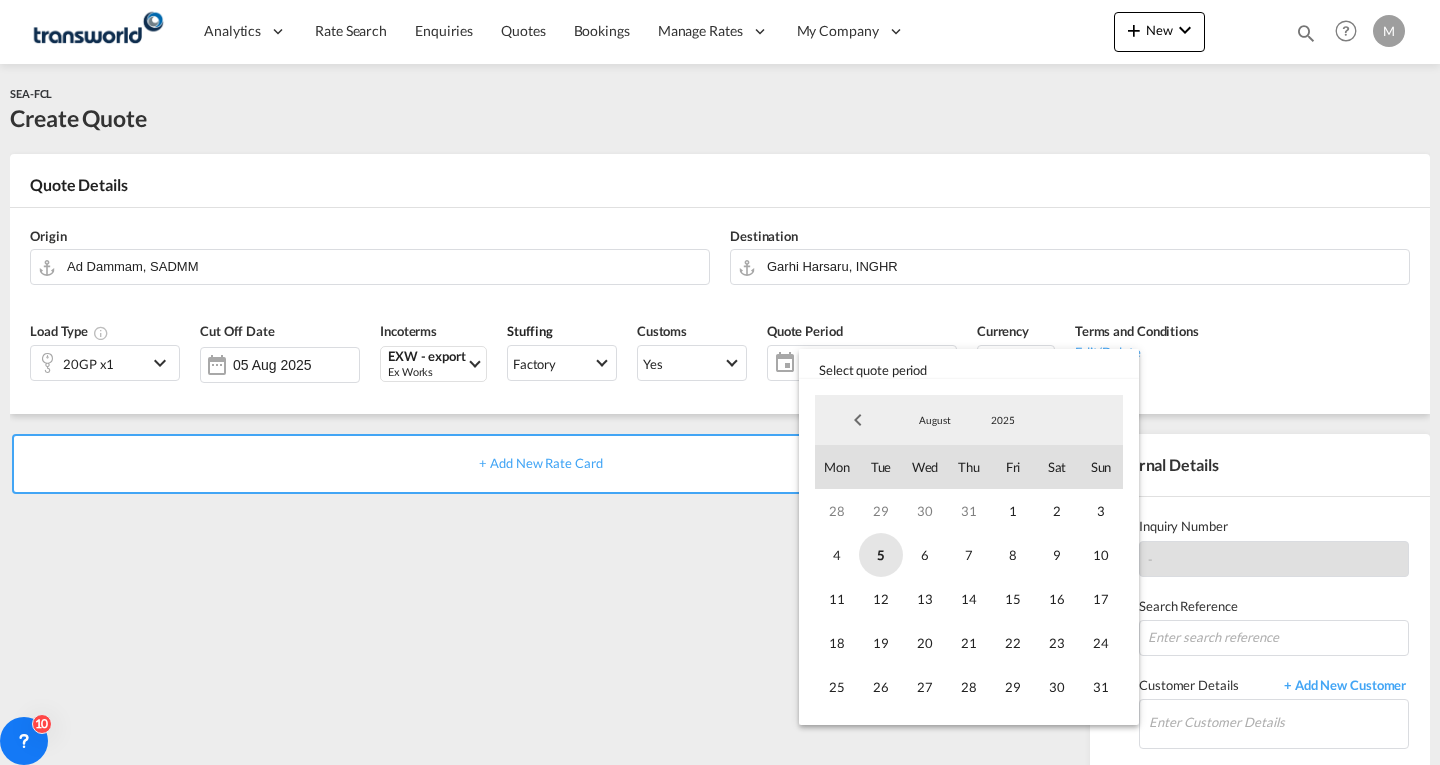 click on "5" at bounding box center (881, 555) 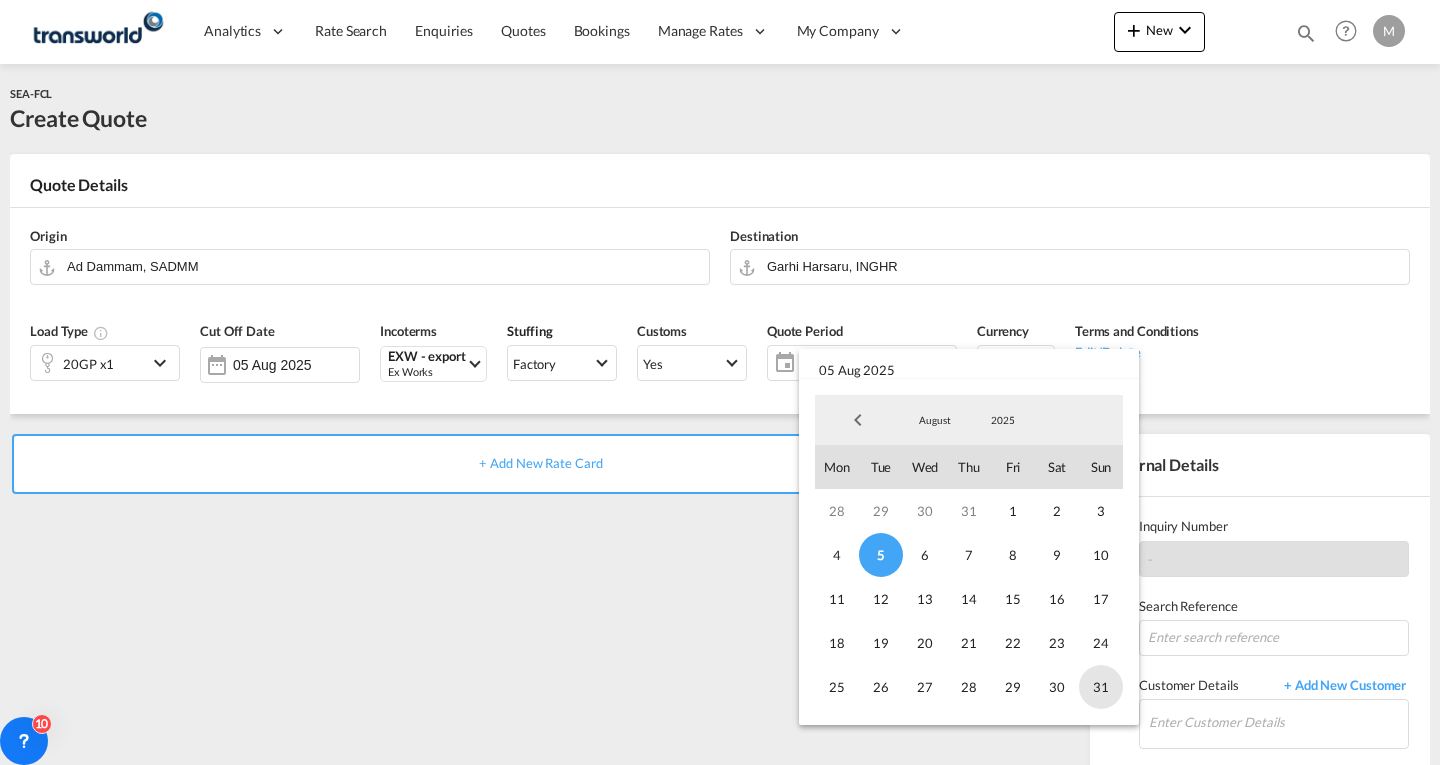 click on "31" at bounding box center (1101, 687) 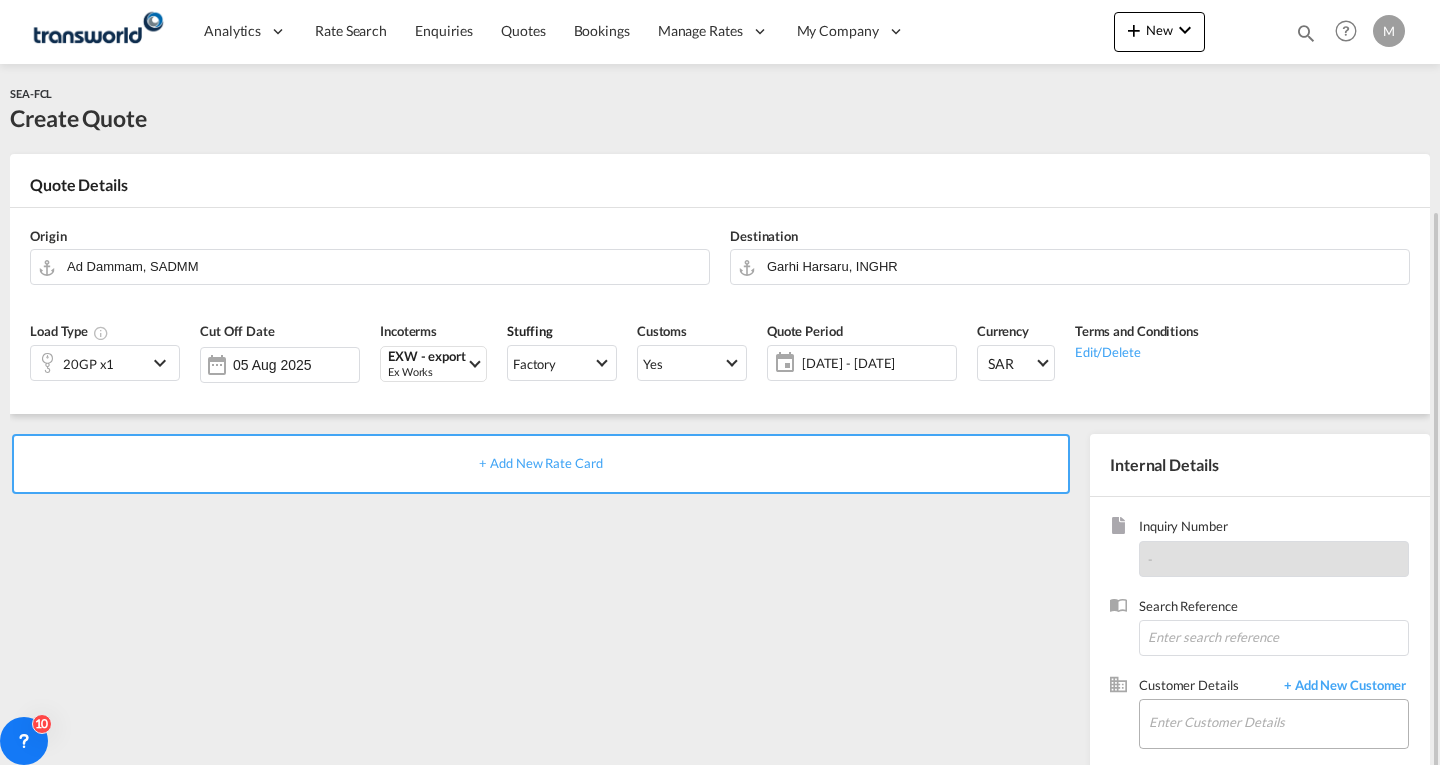 scroll, scrollTop: 112, scrollLeft: 0, axis: vertical 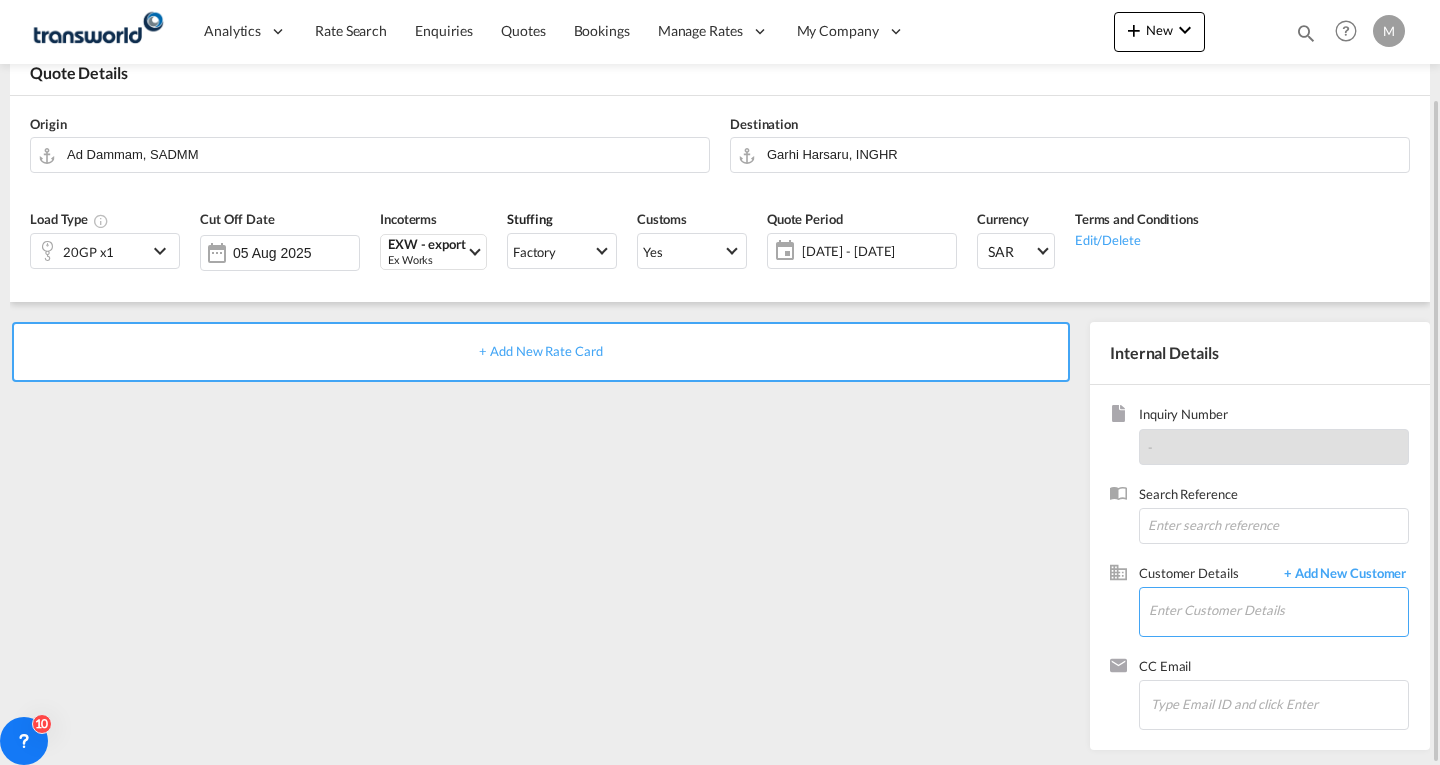 click on "Enter Customer Details" at bounding box center [1278, 610] 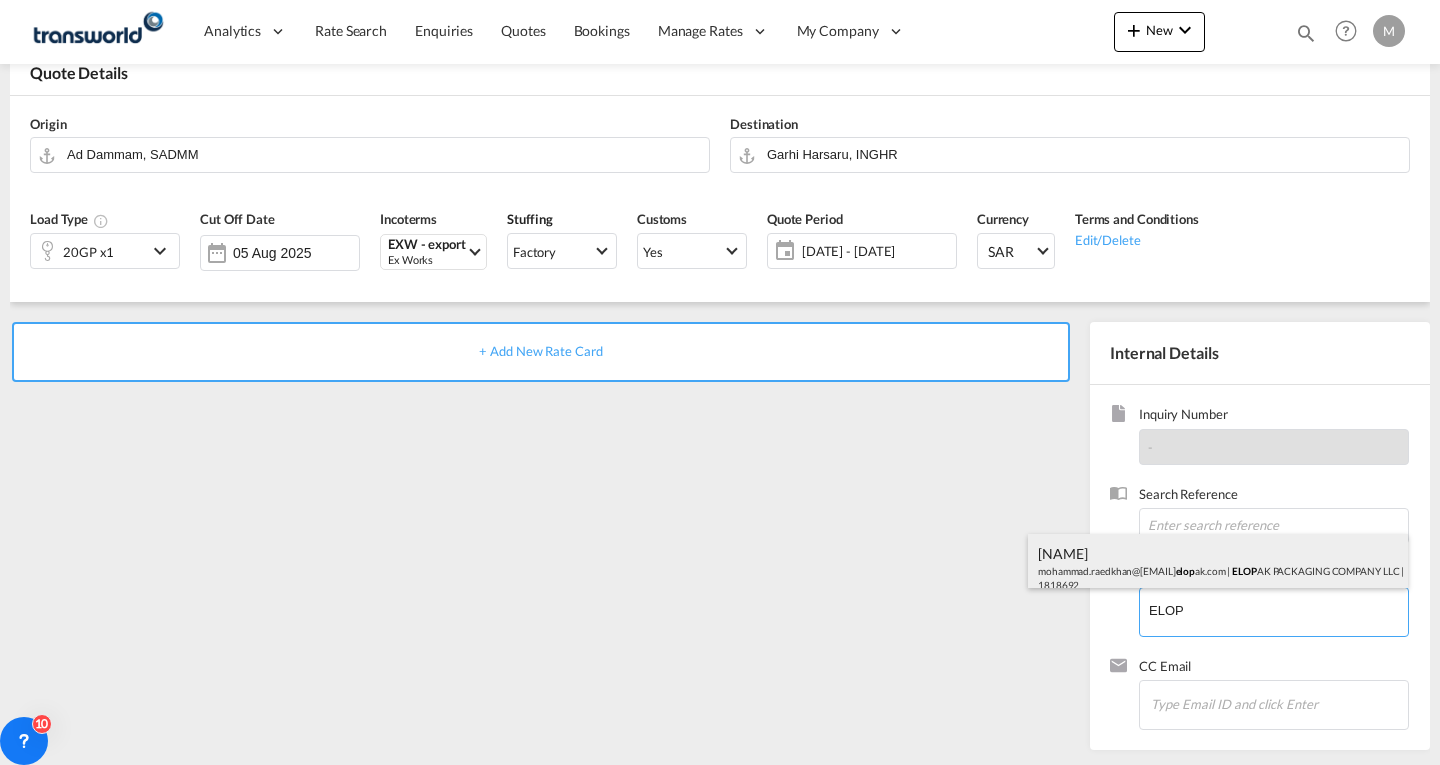 click on "[NAME] [EMAIL]    |    ELOP AK PACKAGING COMPANY LLC
|      1818692" at bounding box center [1218, 568] 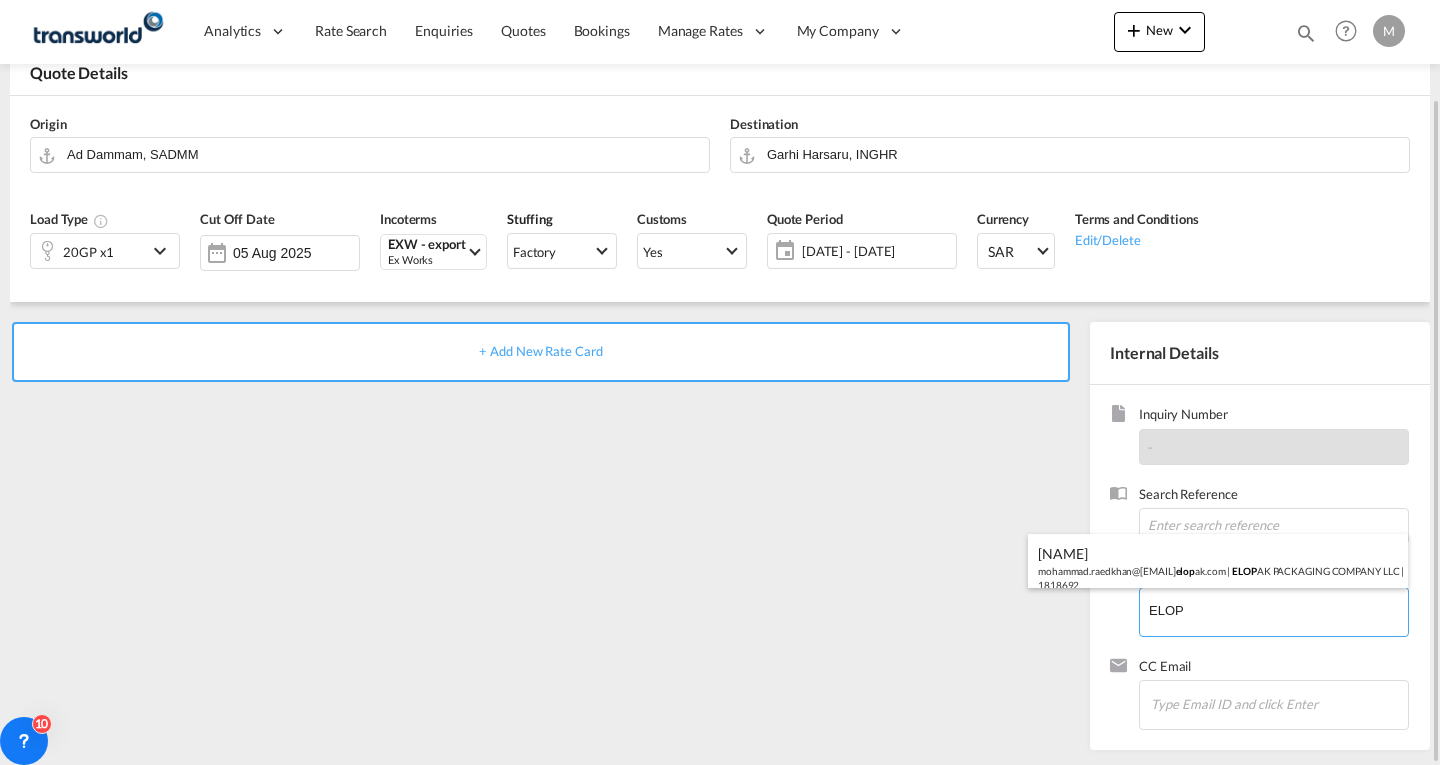 type on "ELOPAK PACKAGING COMPANY LLC, [NAME], [EMAIL]" 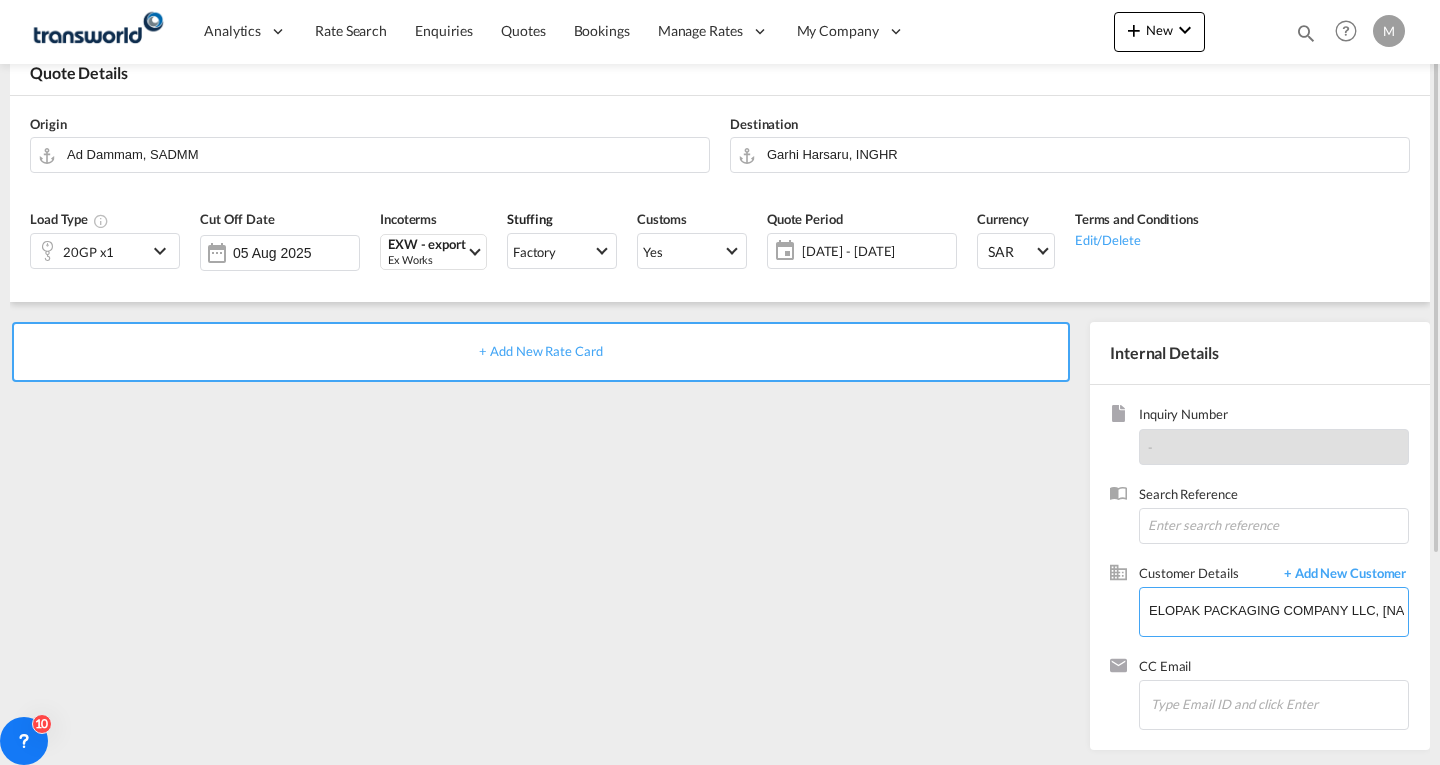scroll, scrollTop: 0, scrollLeft: 0, axis: both 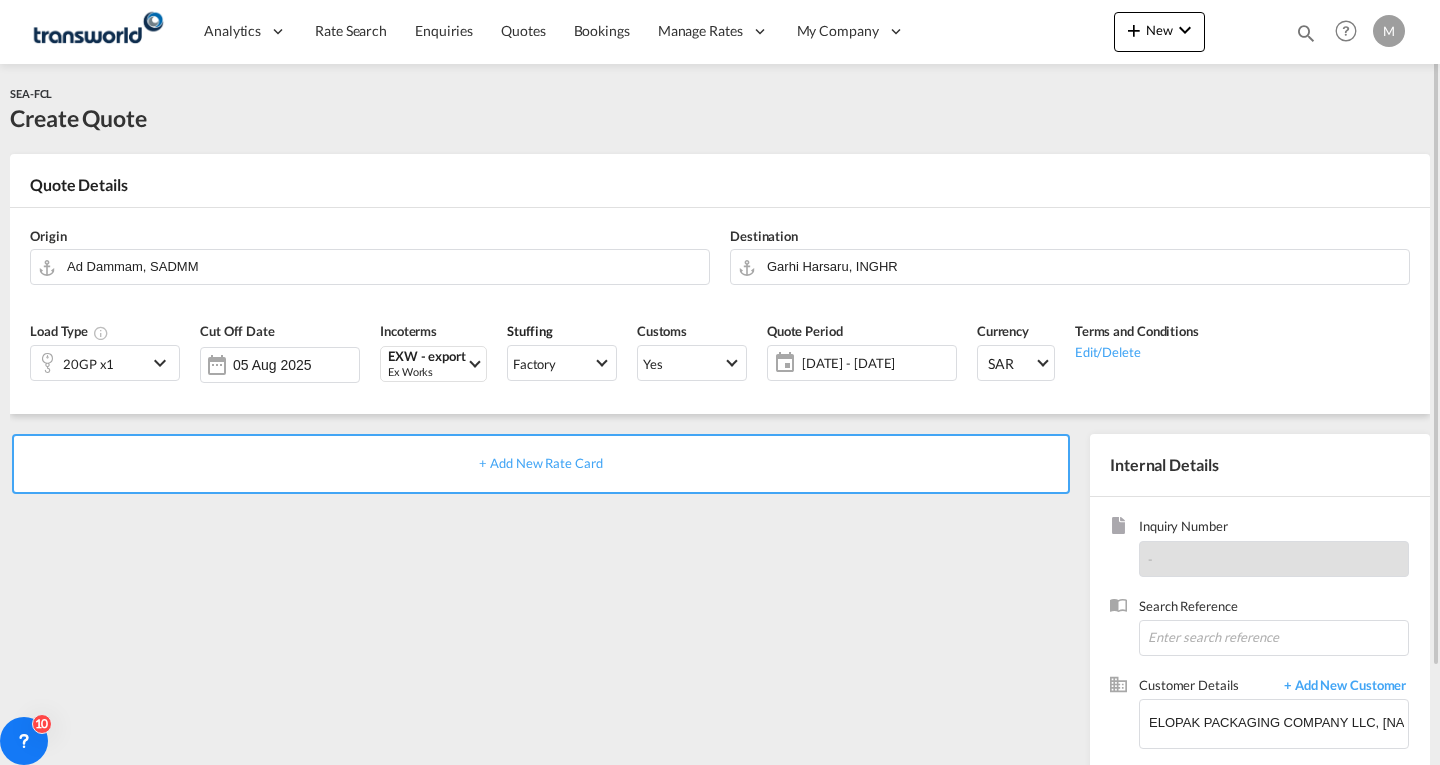 click on "+ Add New Rate Card" at bounding box center [540, 463] 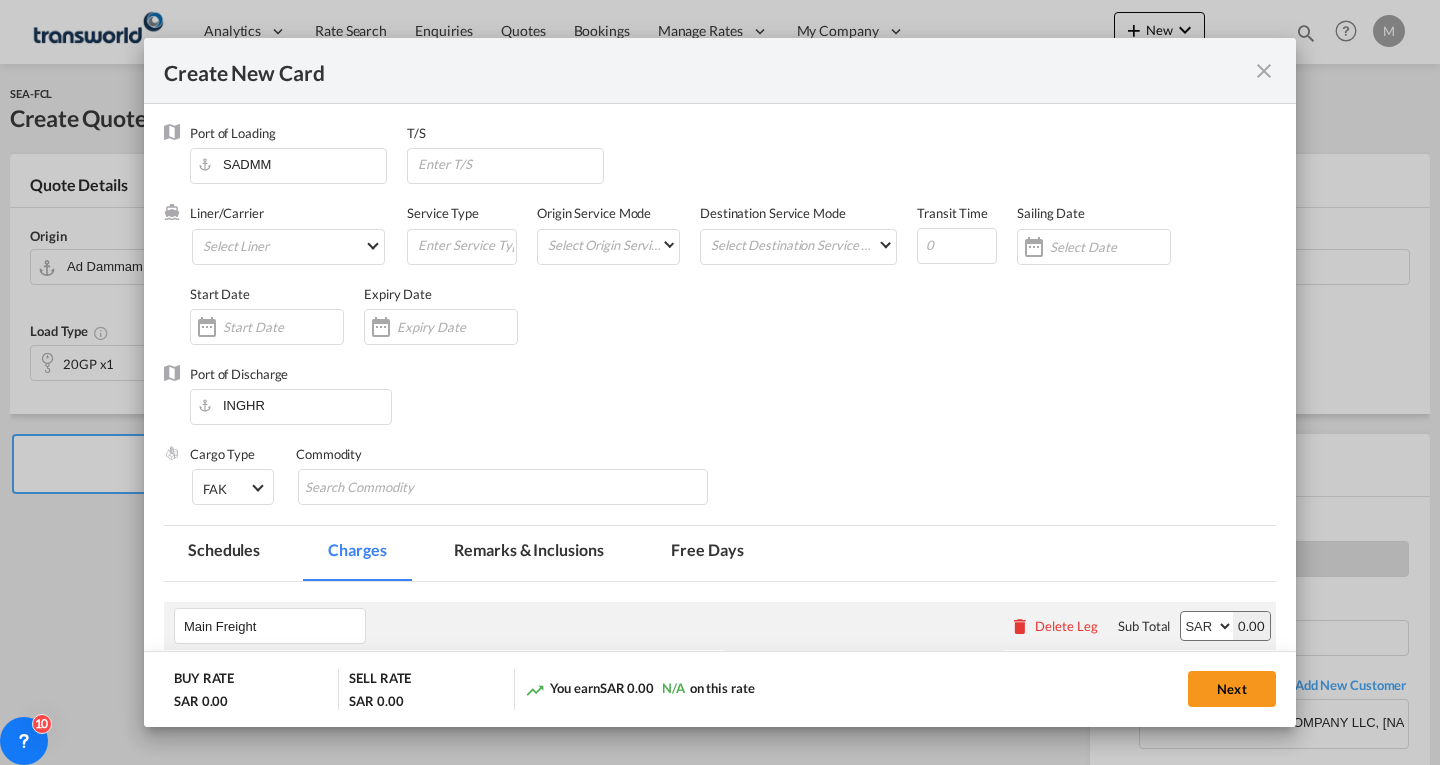 type on "Basic Ocean Freight" 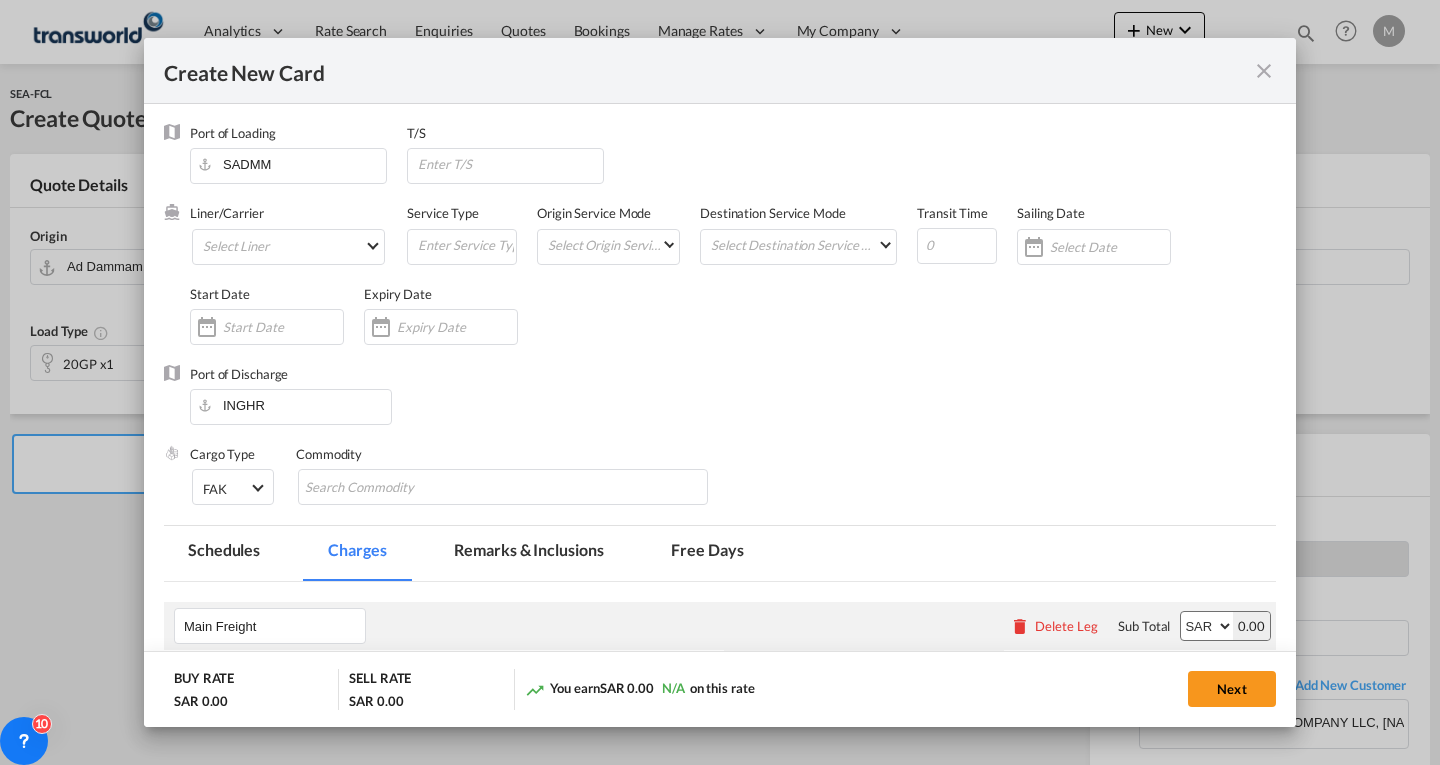 select on "per equipment" 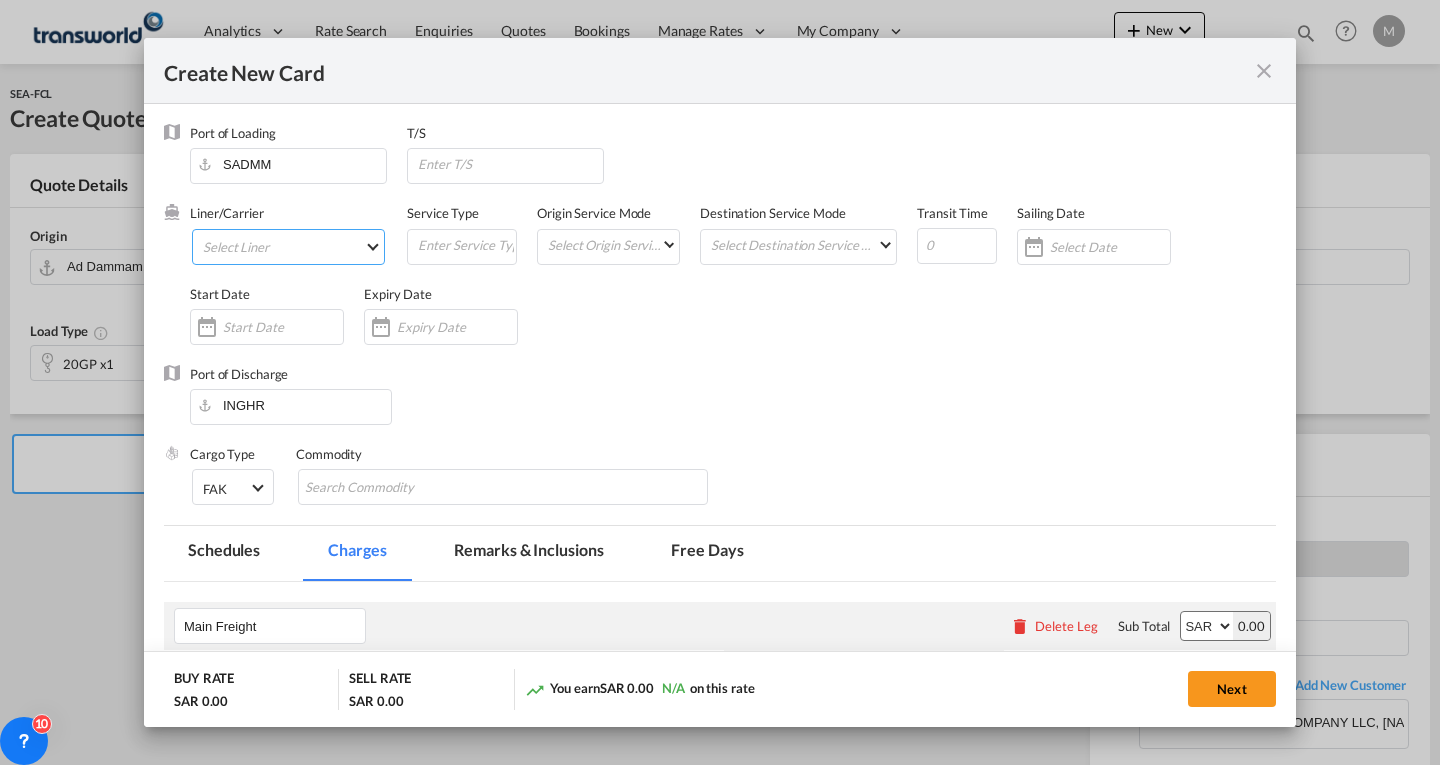 click on "Select Liner   2HM LOGISTICS D.O.O 2HM LOGISTICS D.O.O. / TWKS-KOPER 3P LOGISTICS / TWKS-LITHUANIA A J WORLDWIDE SERVICES INC / TWKS-LIGHTING WAY A.J WORLDWIDE SERVICES LTD / TWKS-WESTDRAYTO AA AND S SHIPPING LLC / TWKS-DUBAI AAA CHINA LIMITED / TWKS-SHENZHEN AAS FREIGHT EUROPE GMBH / TWKS-FRANKFURT AAS SHIPPING LLC / TWKS-DUBAI AAXL GLOBAL SHIPPING LINES LLC ABDALLAH AL OBAILI CUSTOM CLEARANCE ES / TWKS-DAMM ABDUL MUHSEN SHIPPING LLC Abdul Razzaq Al Tahir For Custom Clear / TWKS-RIYA ABDULLA FOUAD COMPANY / TWKS-DHAHRAN ABDULLAH AL OTHAIM MARKETS COMPANY / TWKS-RIYADH ABOU SHAHEEN FOR CUSTOMS CLEARANCE EST / TWKS-JEDD ABRAG AL MENA OFFICE FOR / TWKS-DAMMAM ABX Air / TWKS-UNITED STA ADD CARGO SOLUTIONS SRL / TWKS-NAPOCA ADRIATIC CARGO TRANS D.O.O / TWKS-KOPER ADVANCED AIRSEA S R O / TWKS-PRAHA ADVANCED TRIAD TURBINE SERVICES CO. LTD / TWKS-JED ADVANTAGE WORLDWIDE UK LTD / TWKS-MANCHESTER Aegean Airlines / TWKS-GREECE AEO FREIGHT SDN BHD / TWKS-PENANG Aer Lingus / TWKS-IRELAND Aero Republica / TWKS-COLOMBIA" at bounding box center [288, 247] 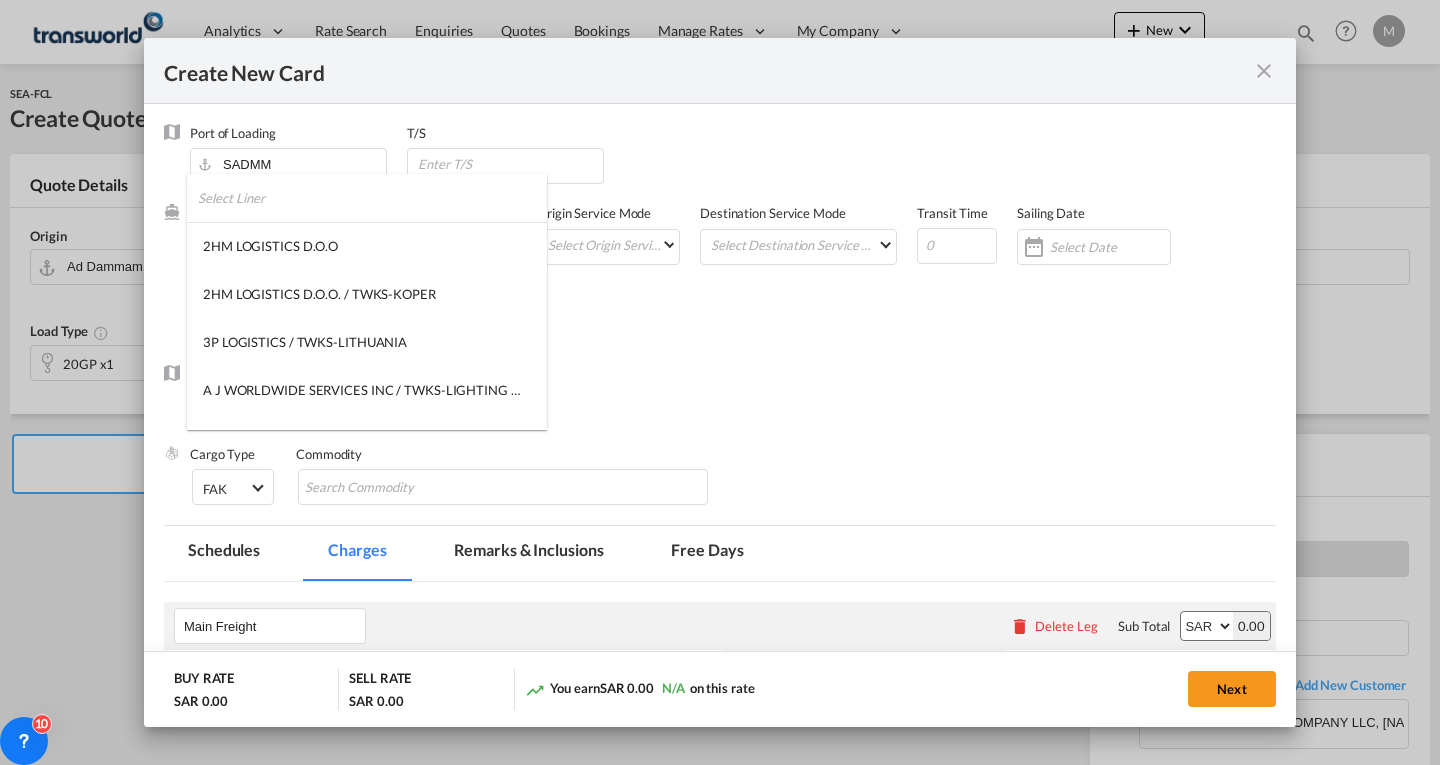 click at bounding box center [372, 198] 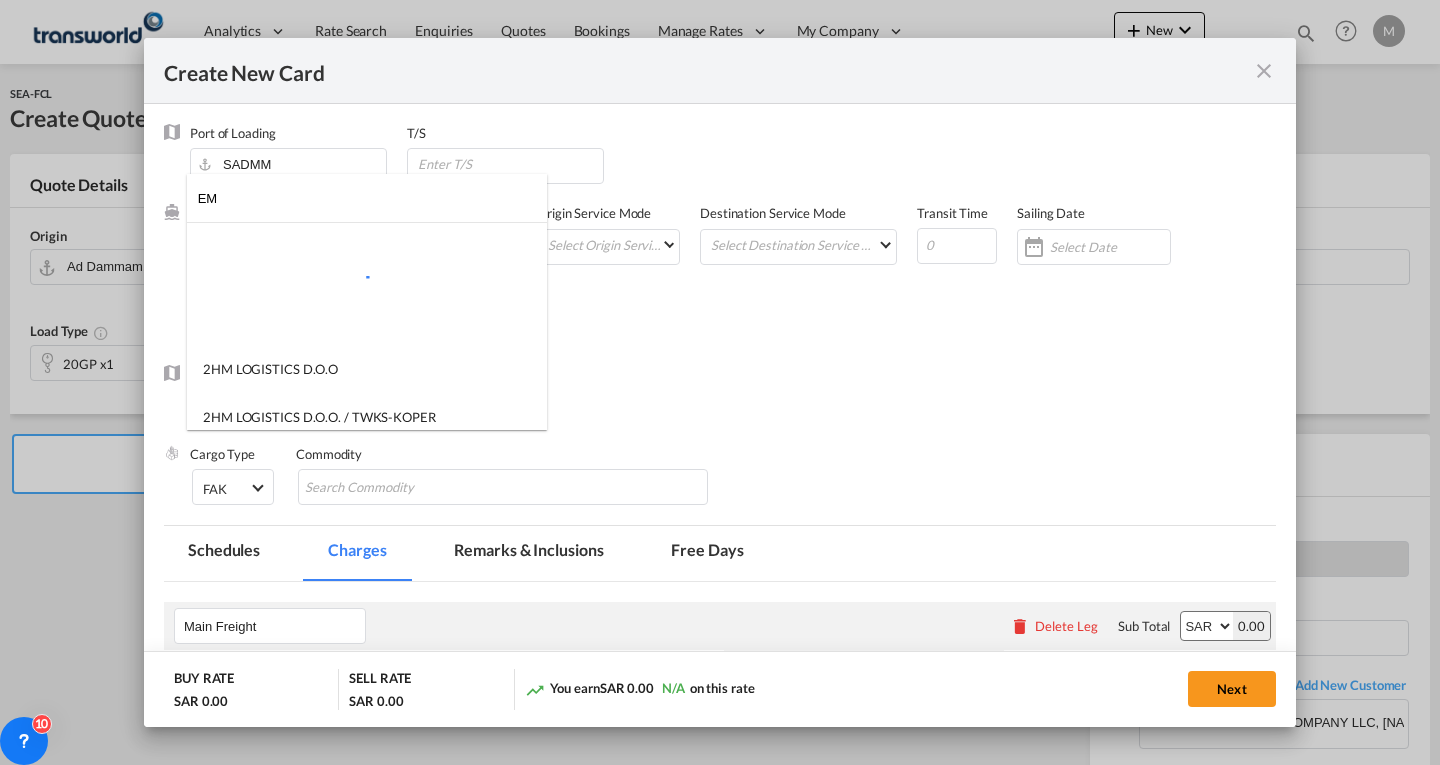 type on "E" 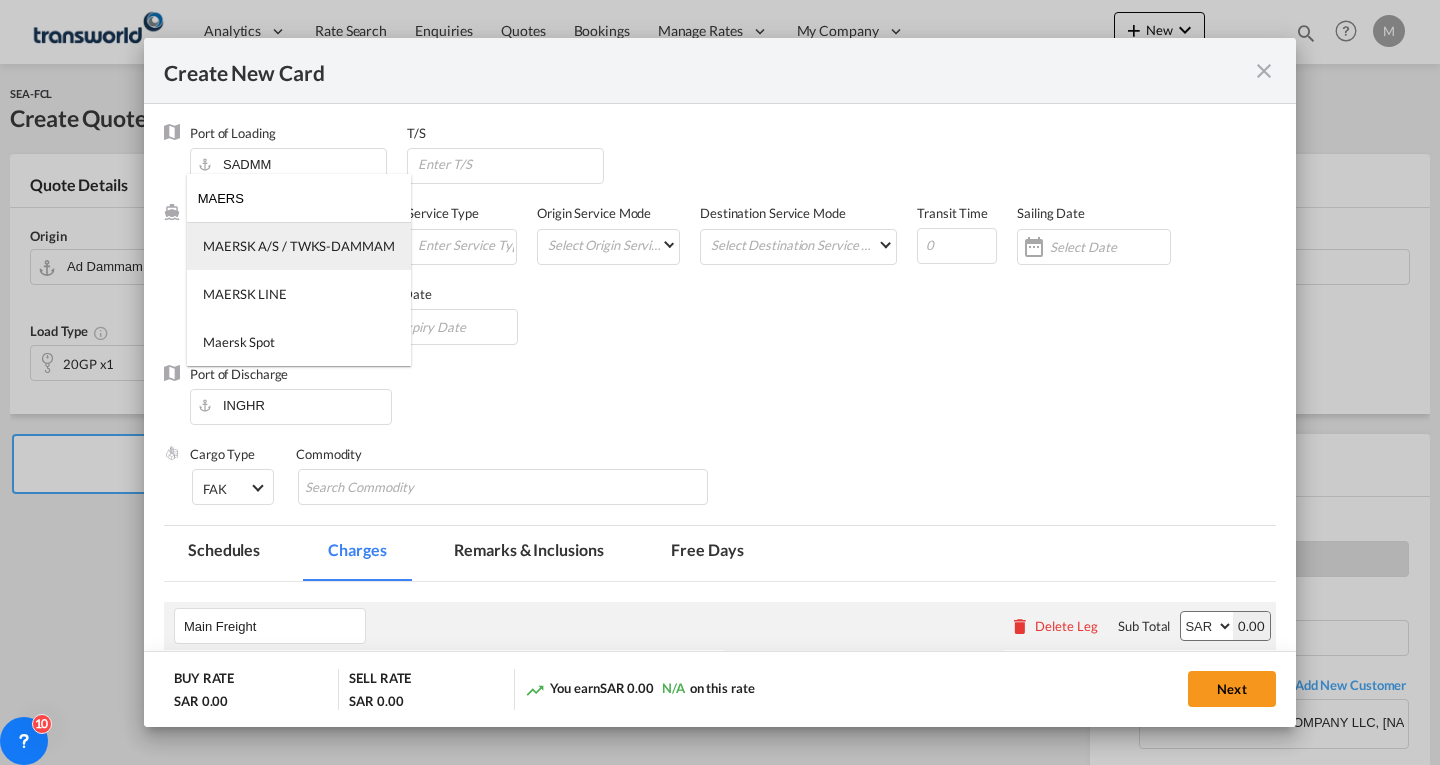 type on "MAERS" 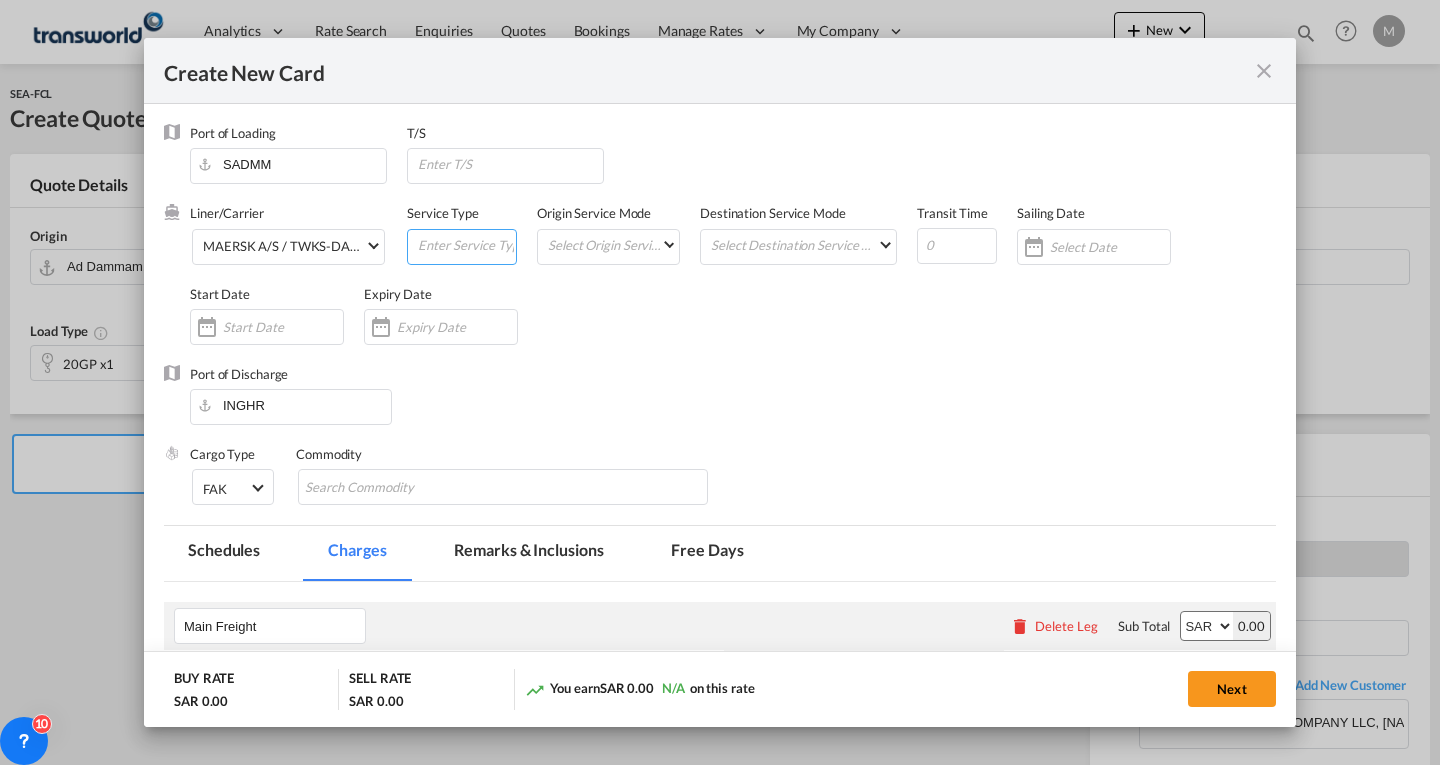 click at bounding box center [466, 245] 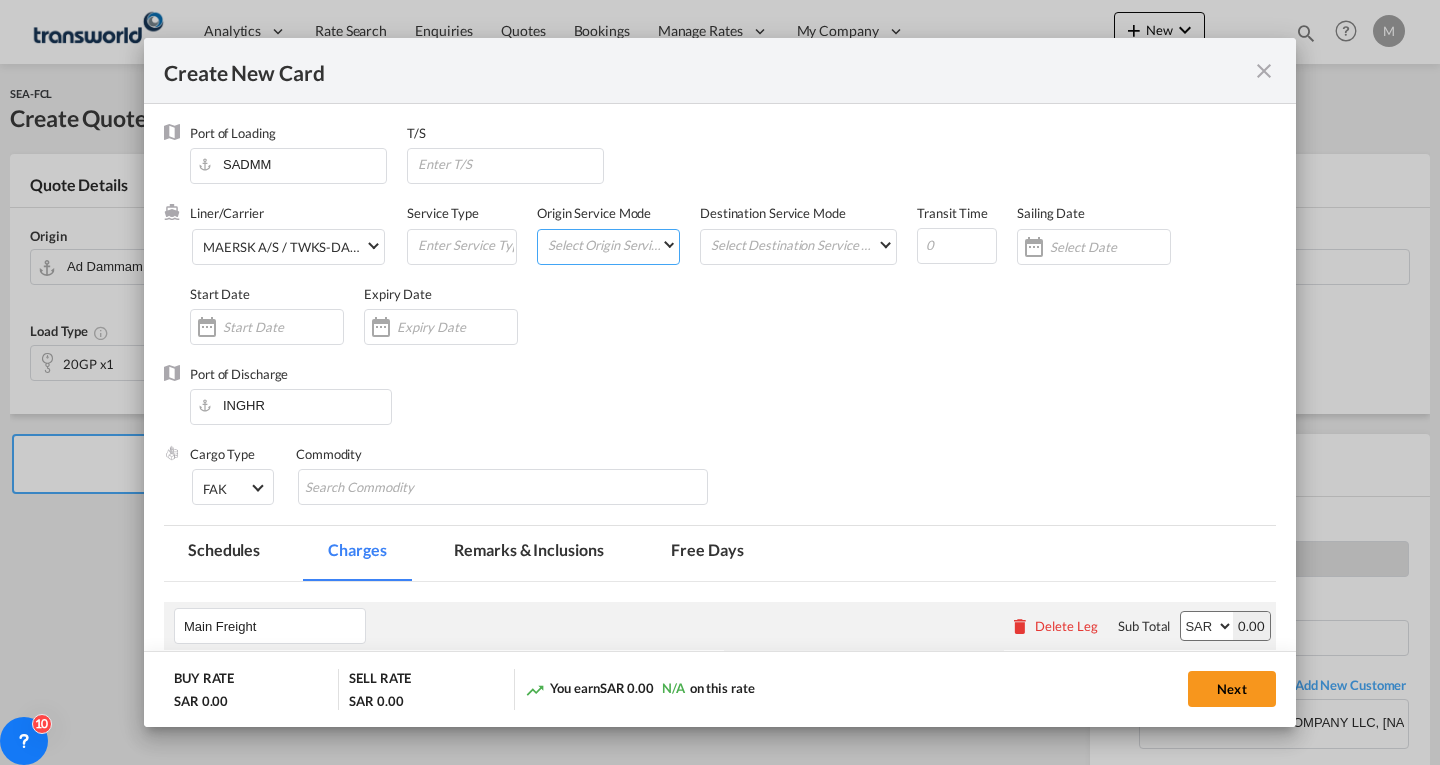 click on "Select Origin Service Mode SD CY" at bounding box center [612, 244] 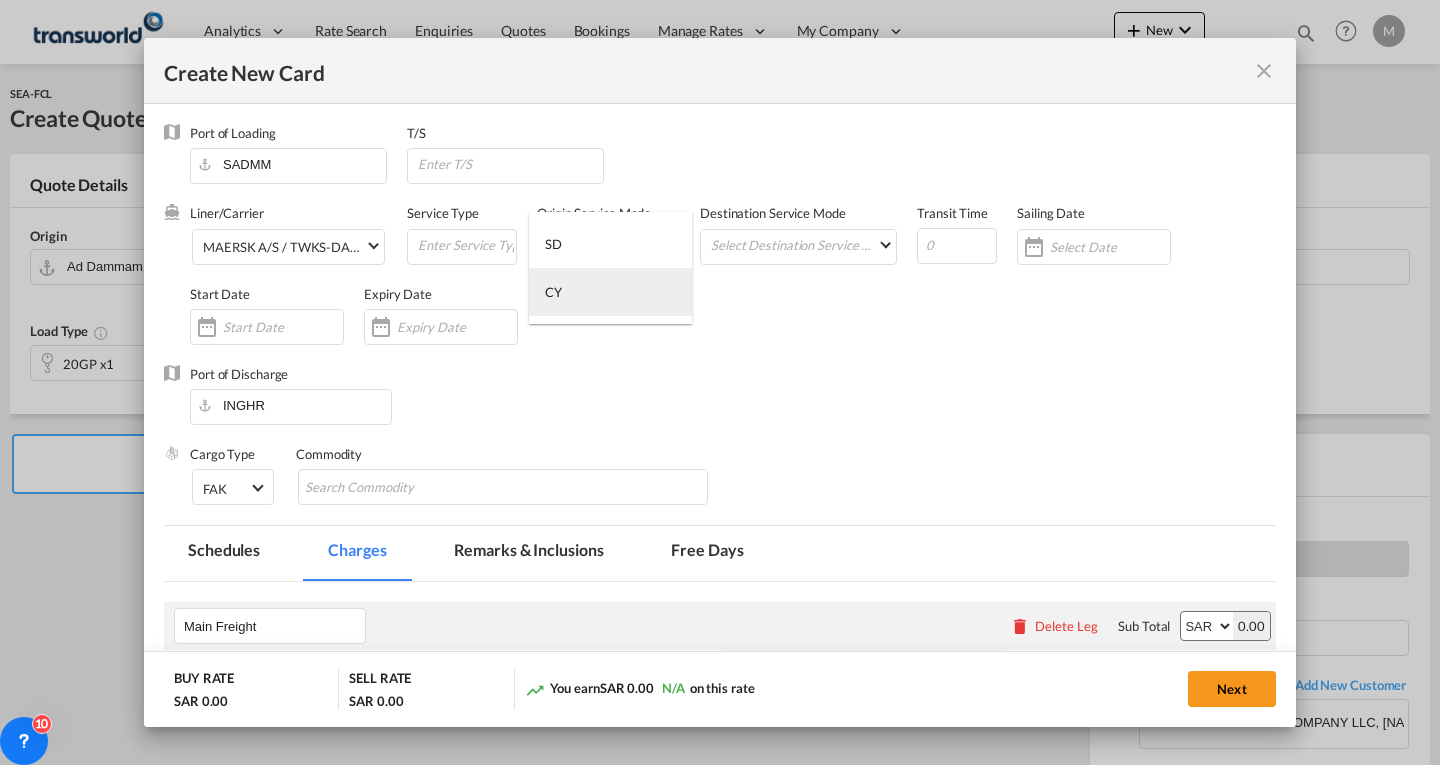 click on "CY" at bounding box center [610, 292] 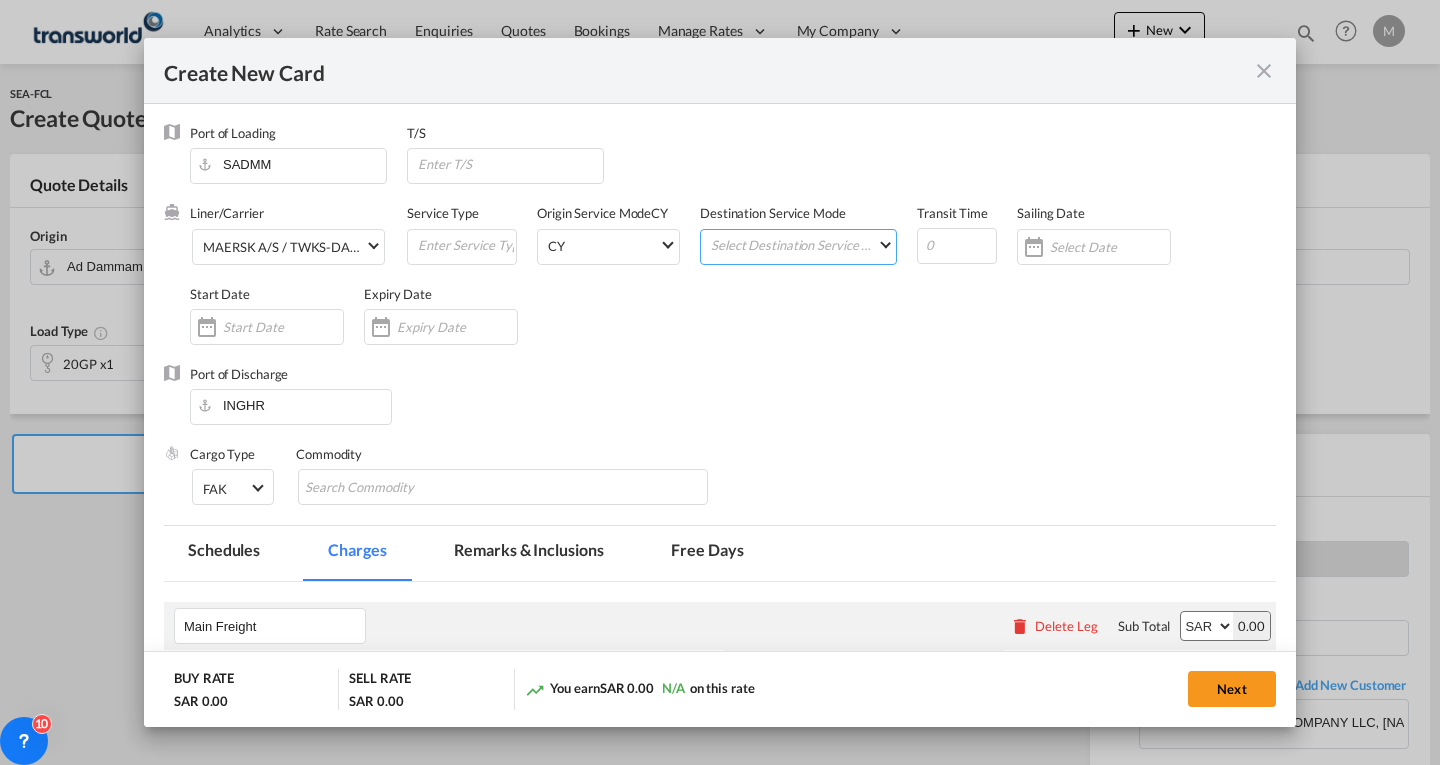 click on "Select Destination Service Mode SD CY" at bounding box center (802, 244) 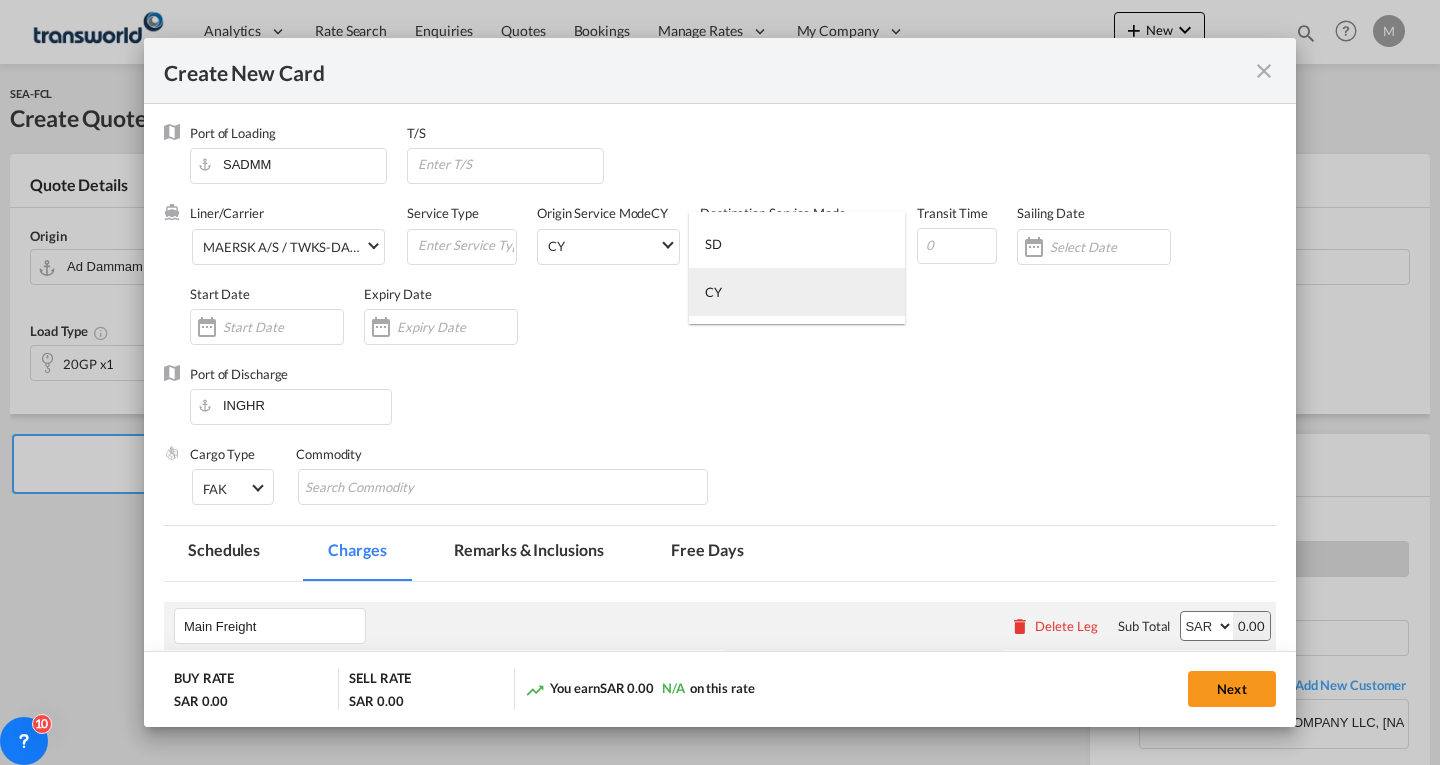 click on "CY" at bounding box center [797, 292] 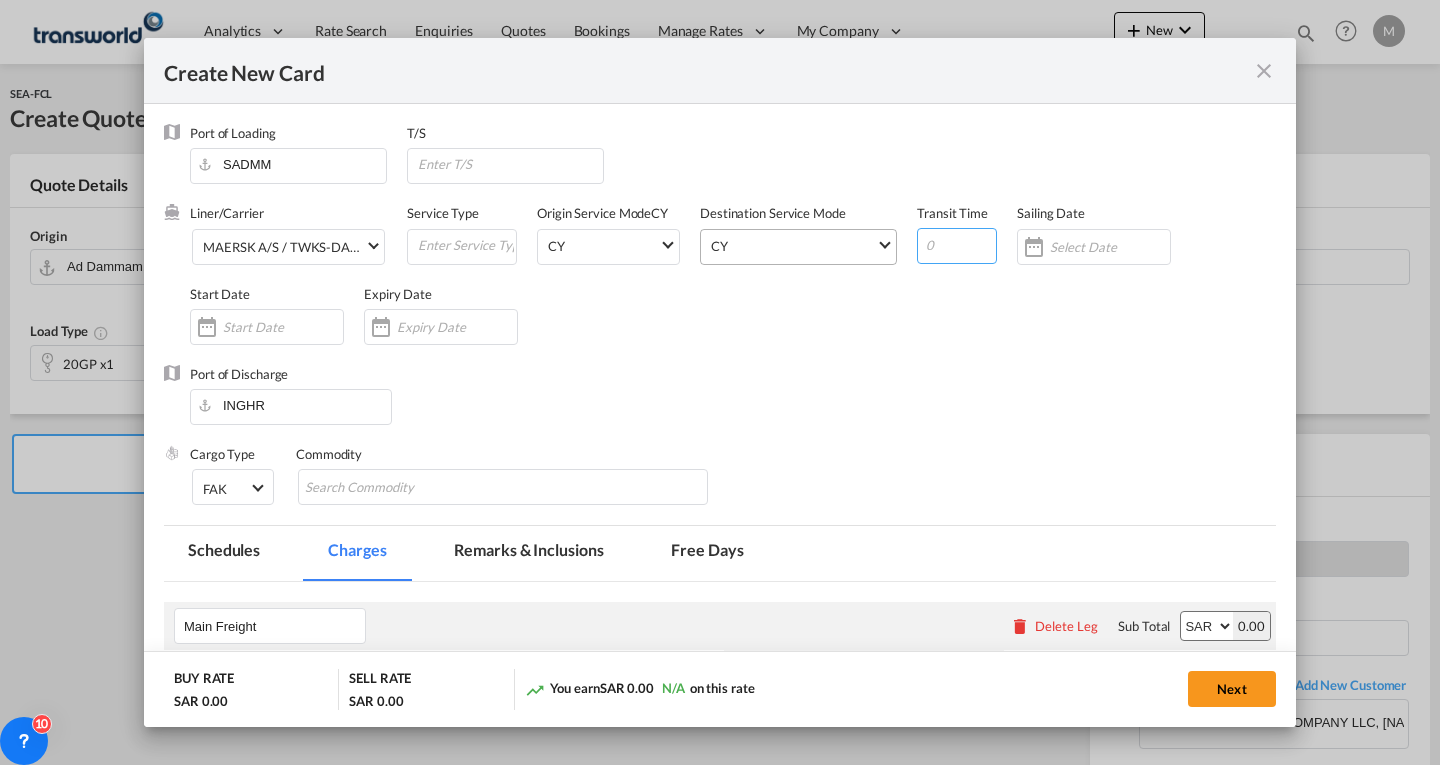 click at bounding box center (957, 246) 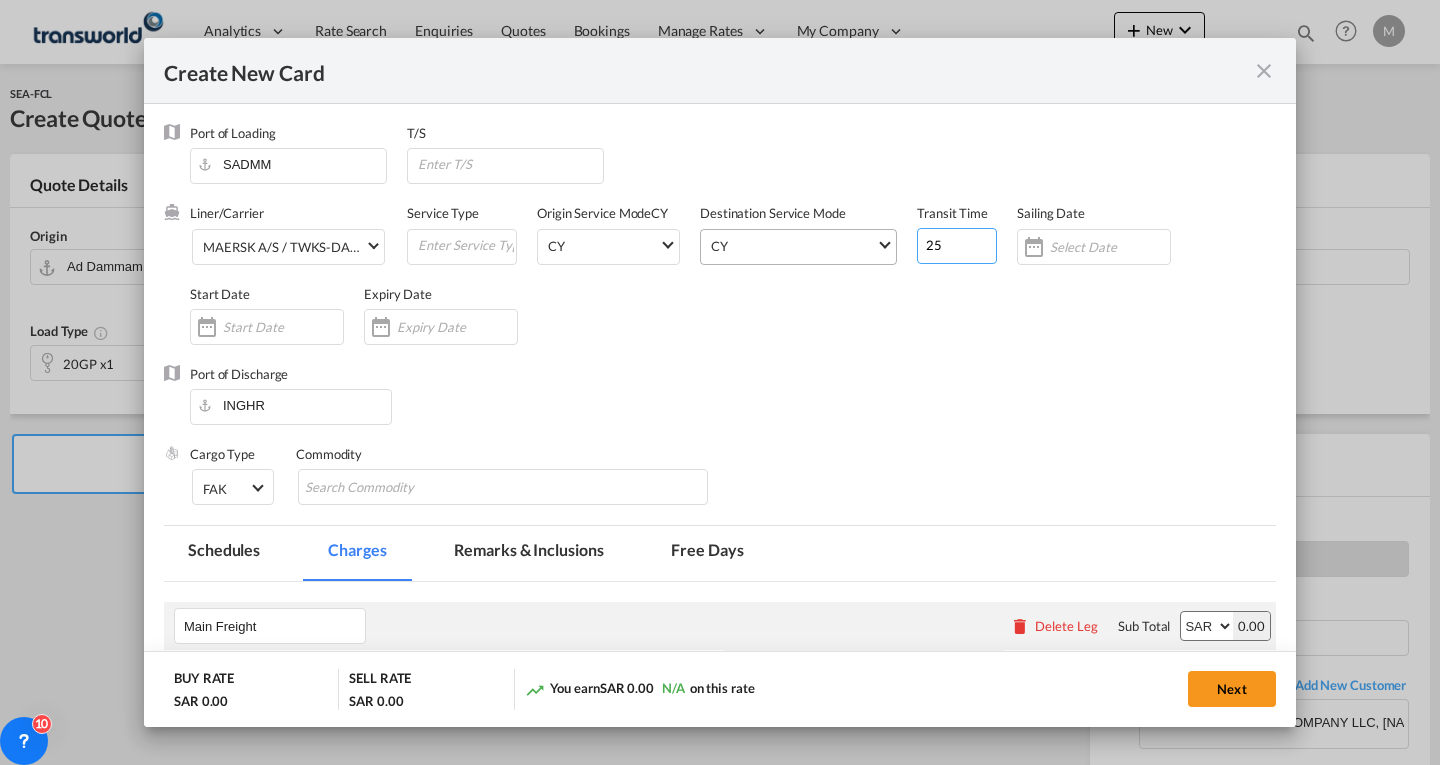 type on "2" 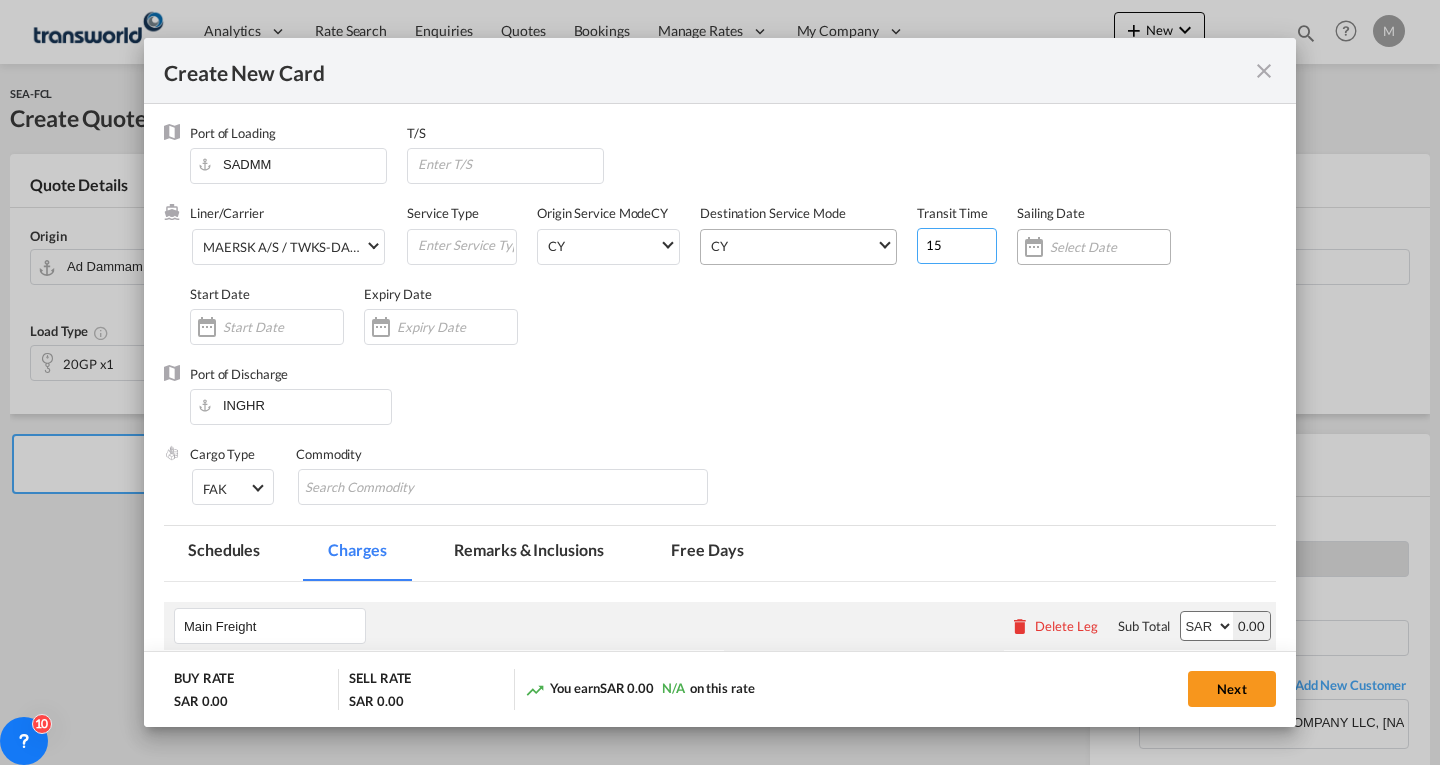 type on "15" 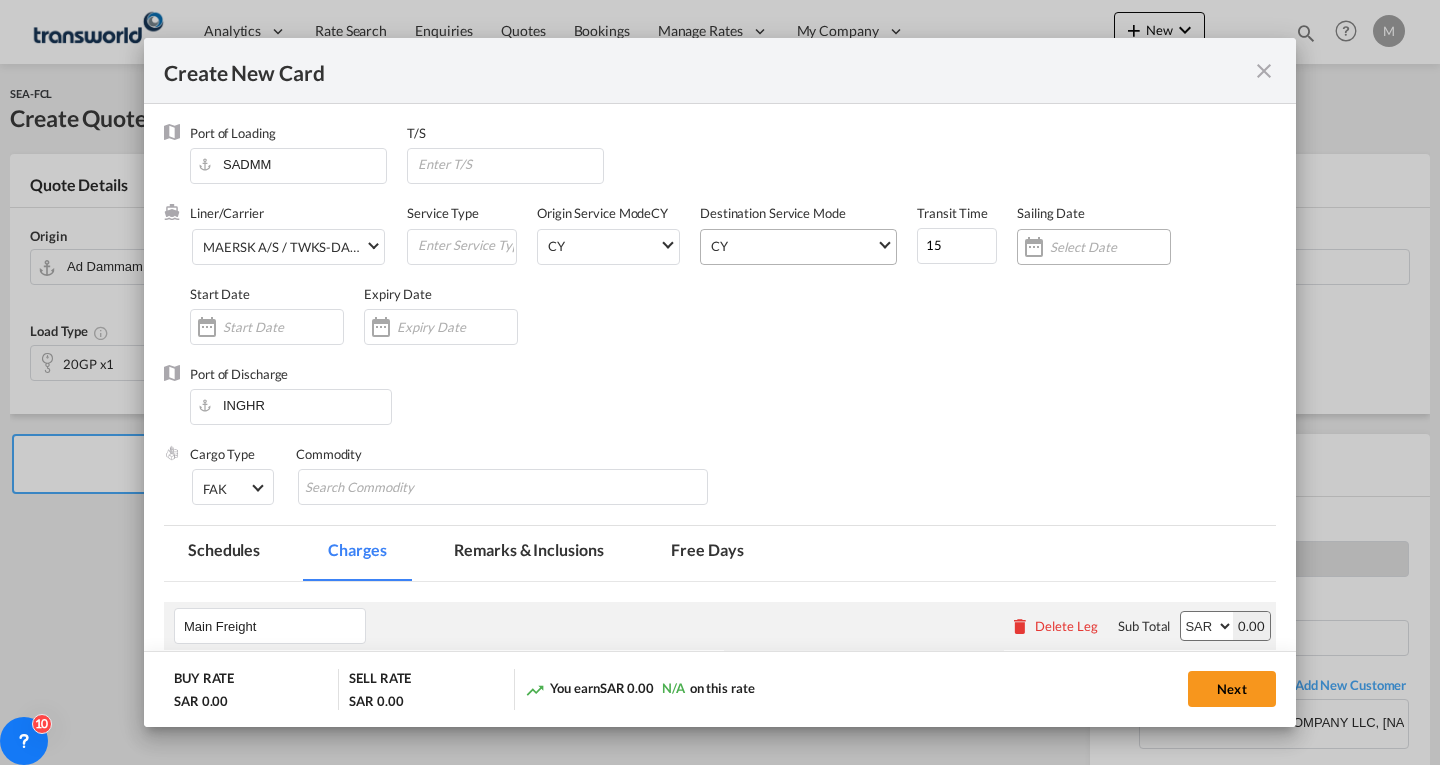 click at bounding box center [1110, 247] 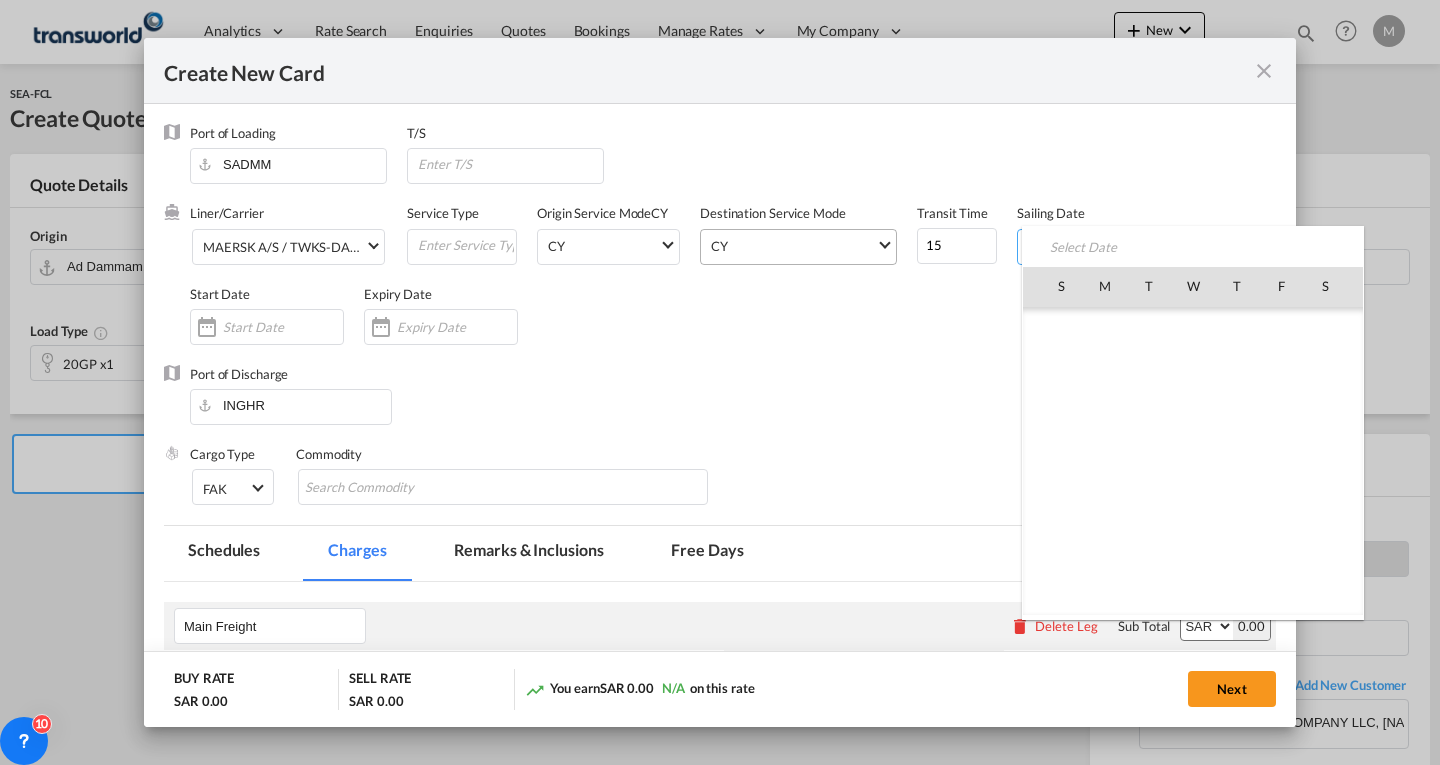 scroll, scrollTop: 462955, scrollLeft: 0, axis: vertical 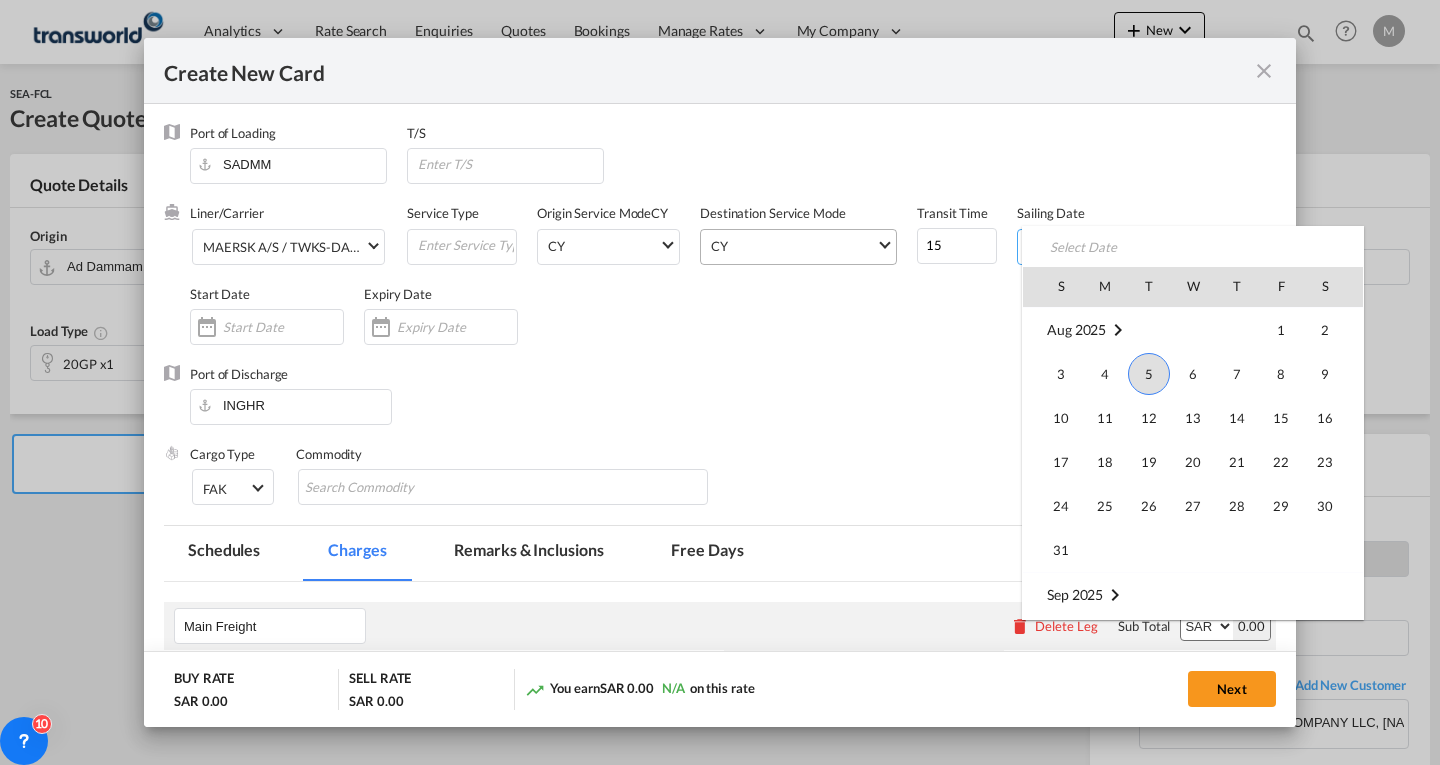 click on "6" at bounding box center [1193, 374] 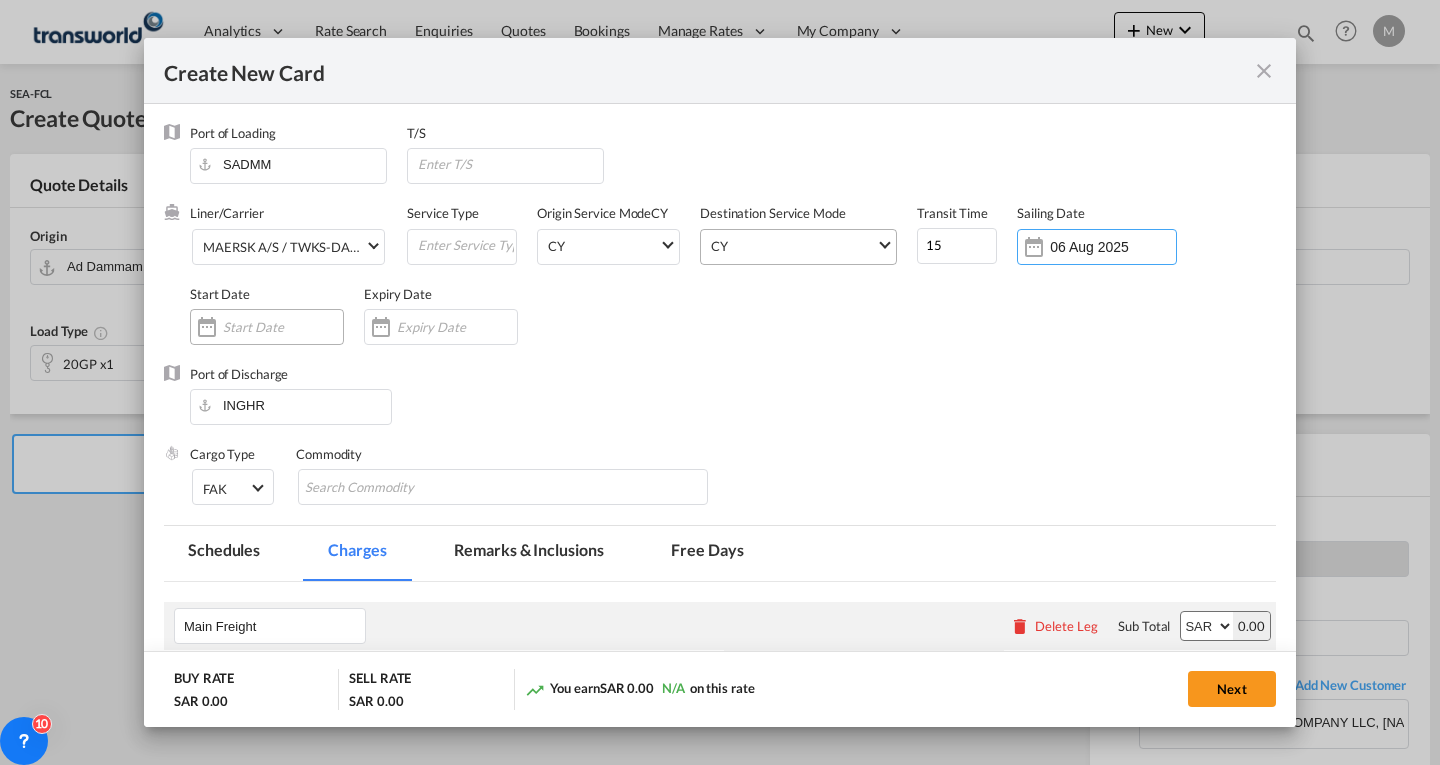 click at bounding box center (283, 327) 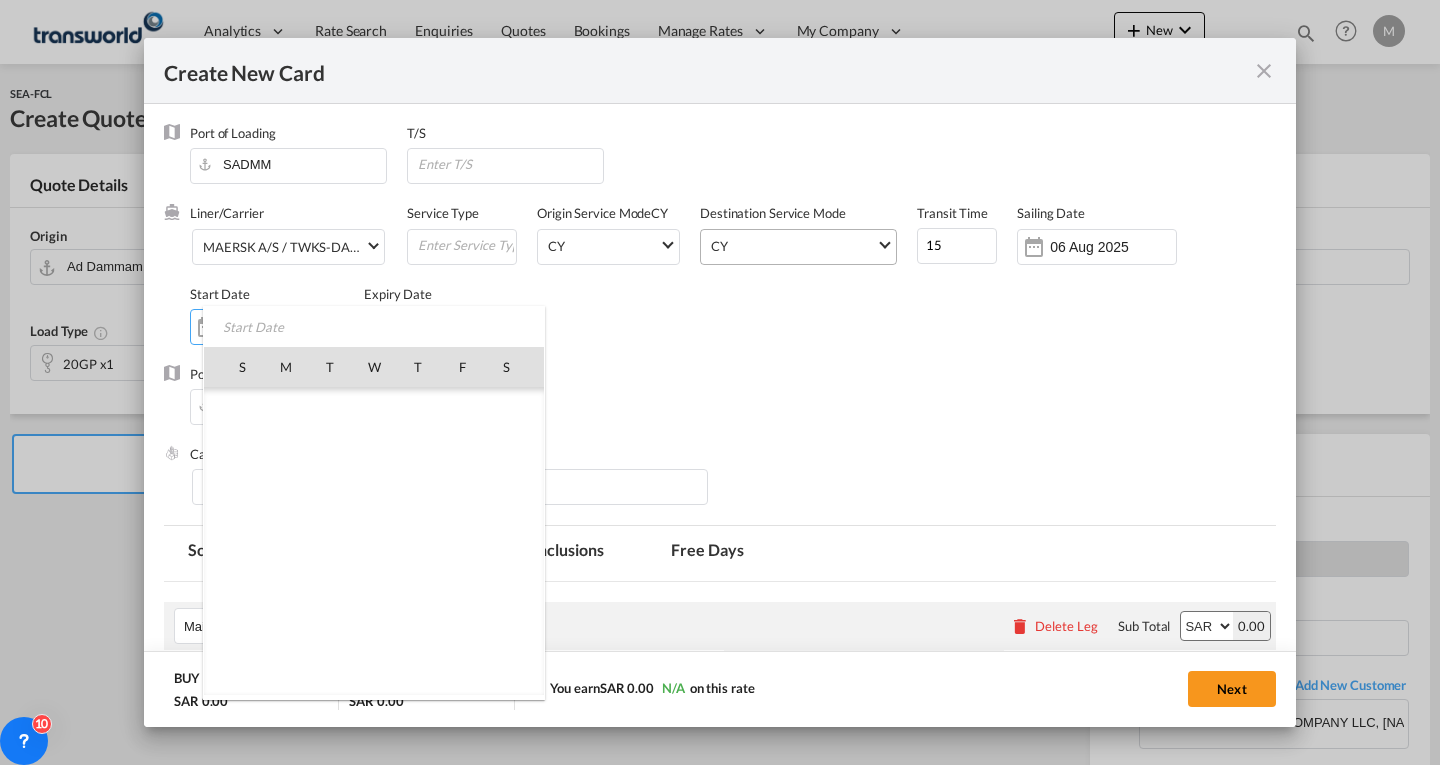 scroll, scrollTop: 462955, scrollLeft: 0, axis: vertical 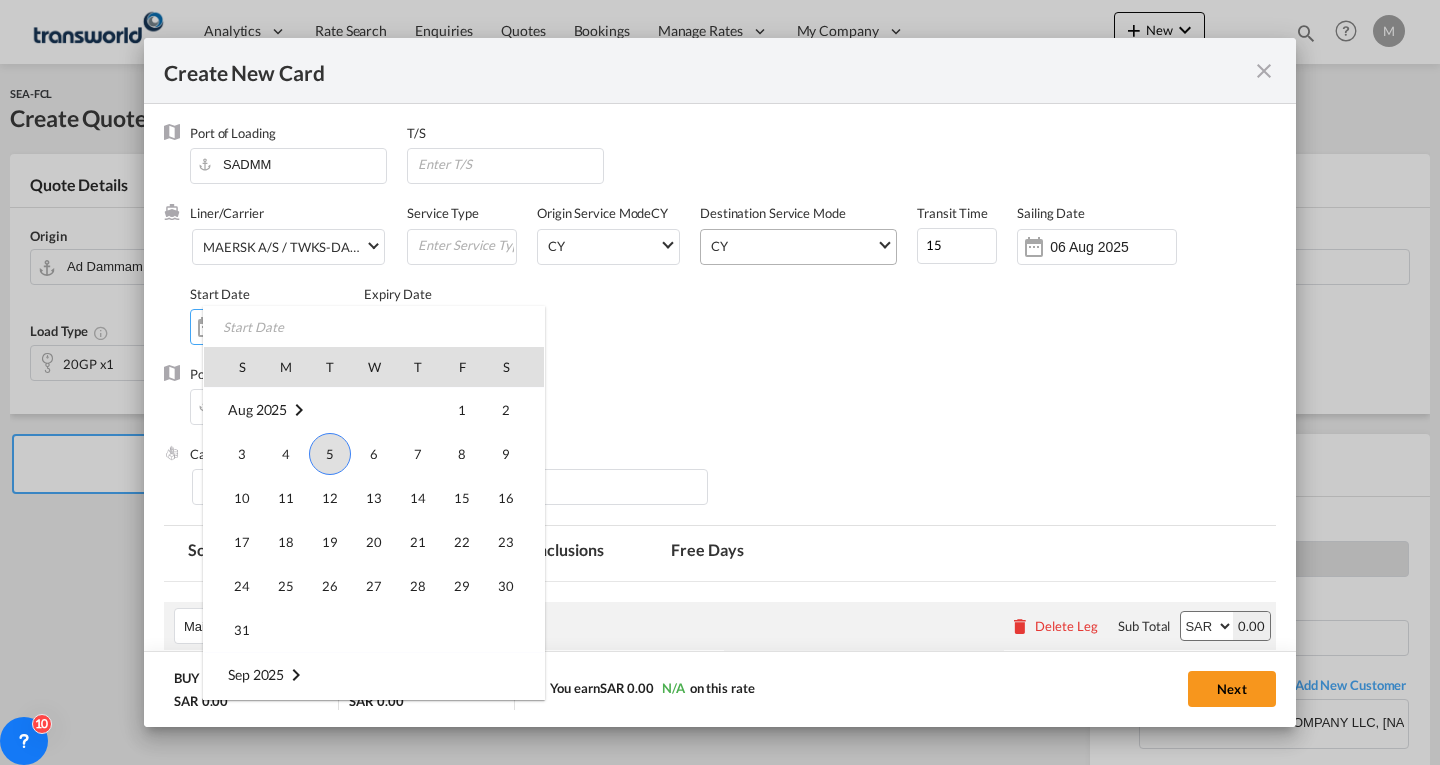 click on "5" at bounding box center (330, 454) 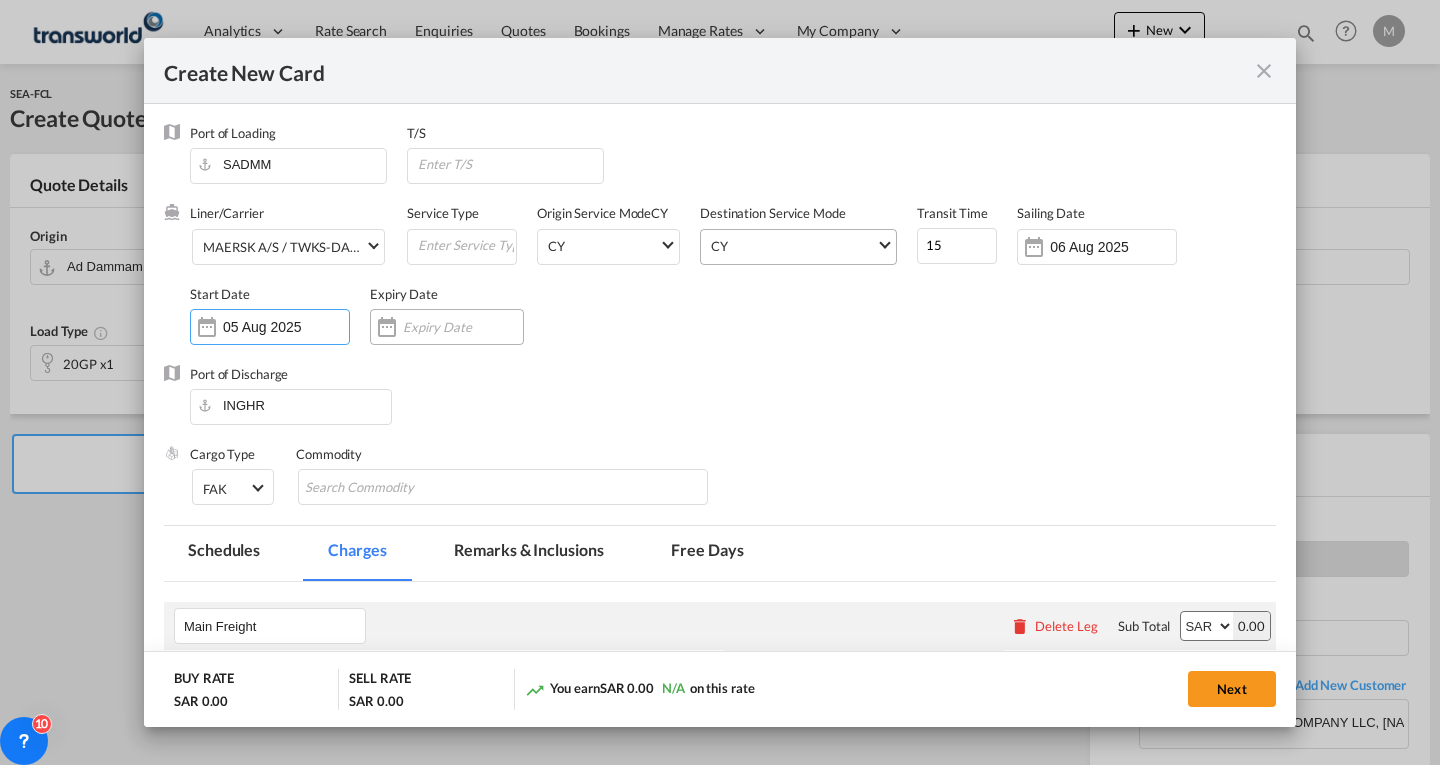 click at bounding box center [463, 327] 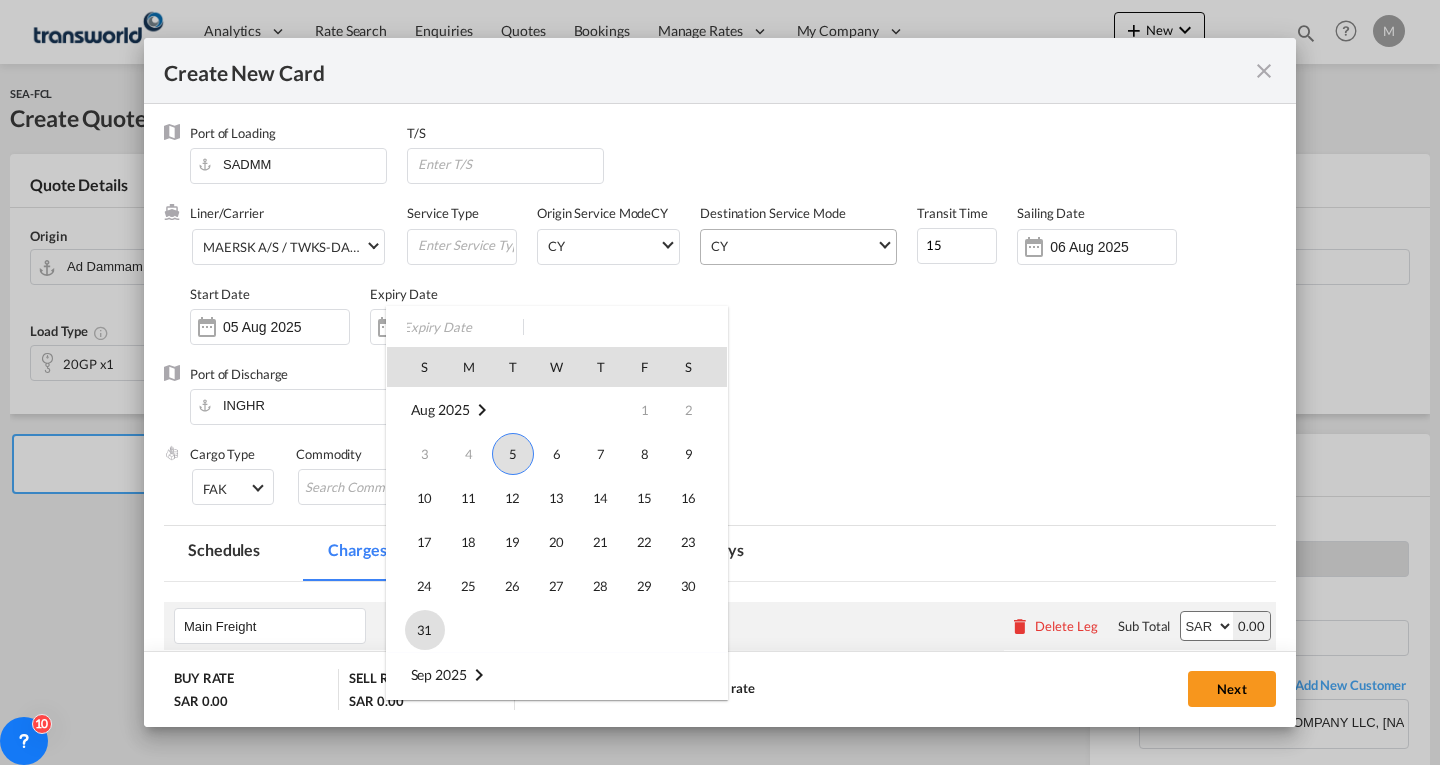 click on "31" at bounding box center [425, 630] 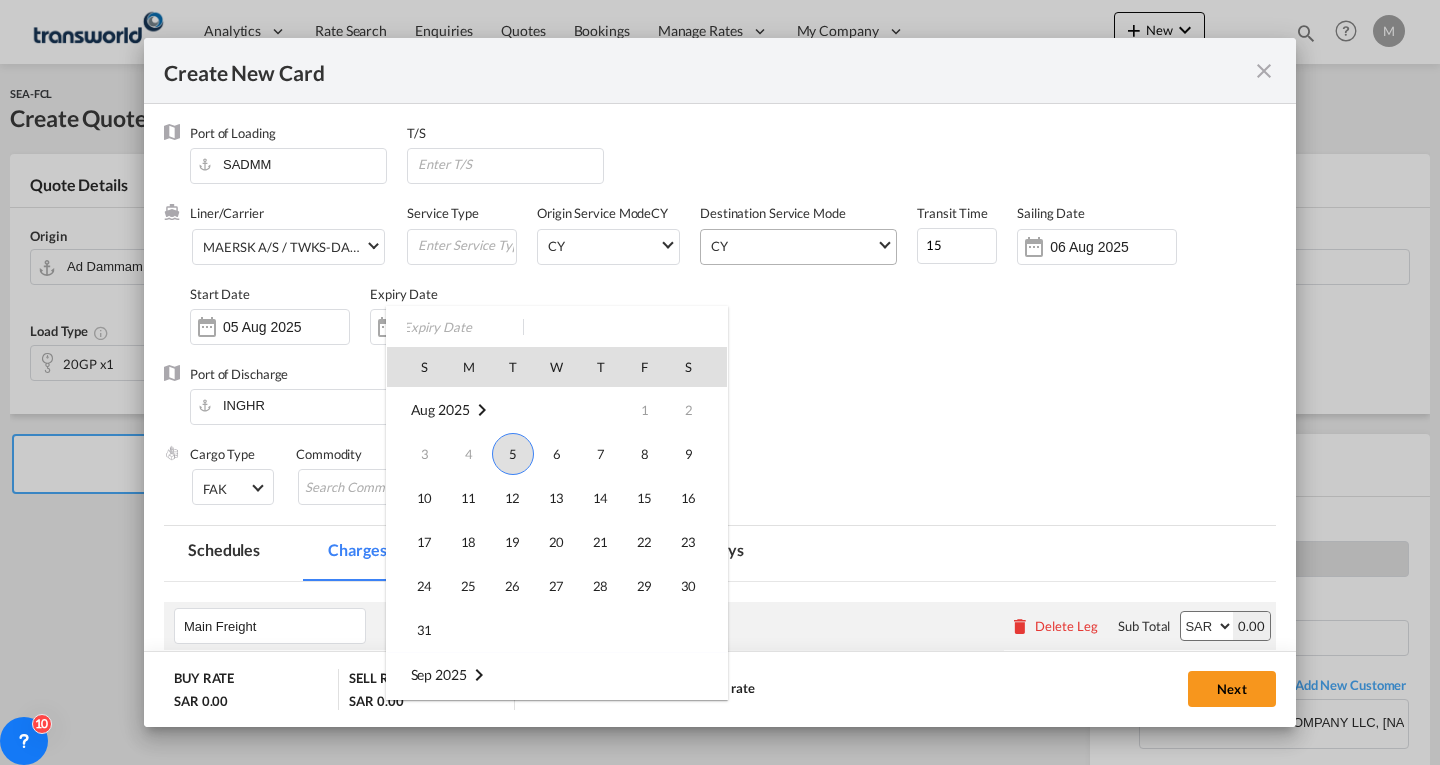 type on "31 Aug 2025" 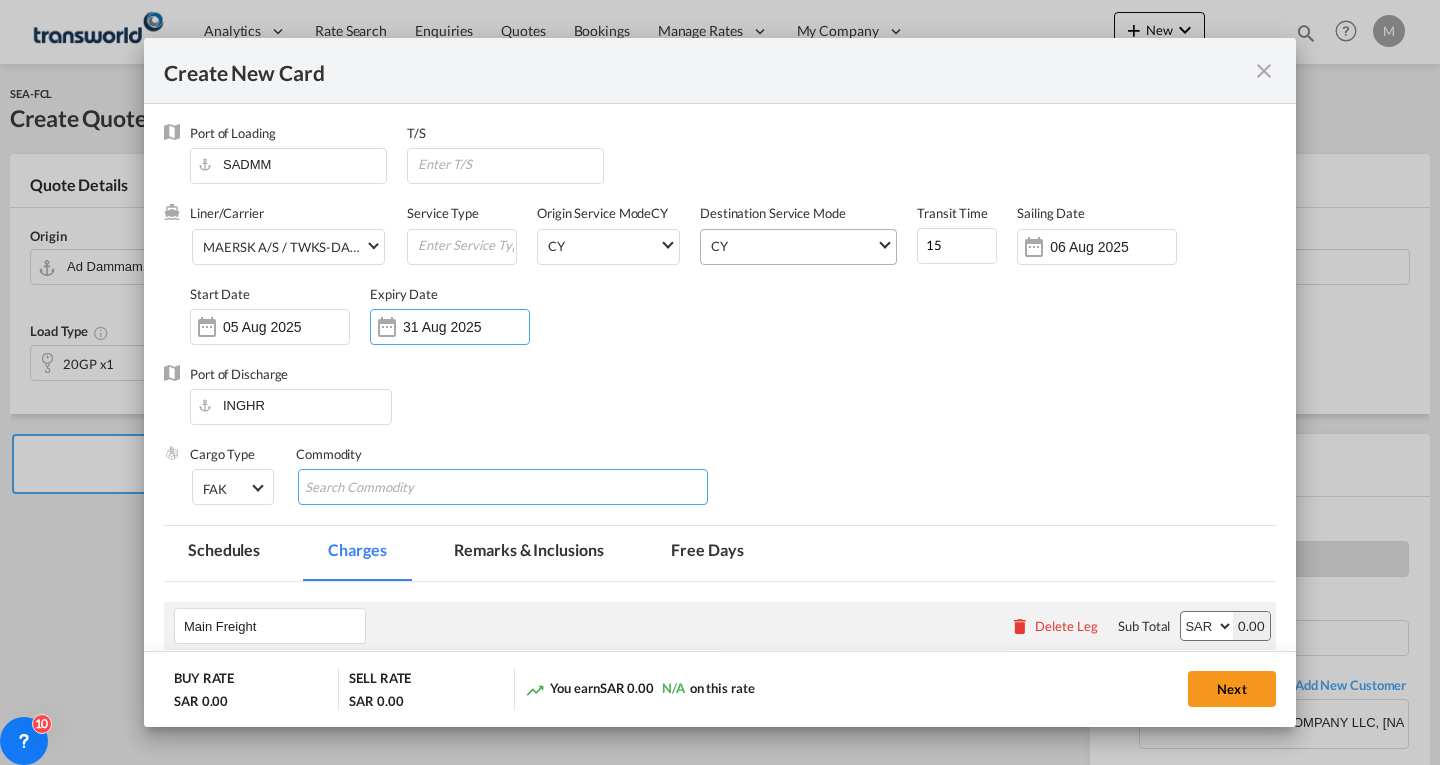 click at bounding box center [396, 488] 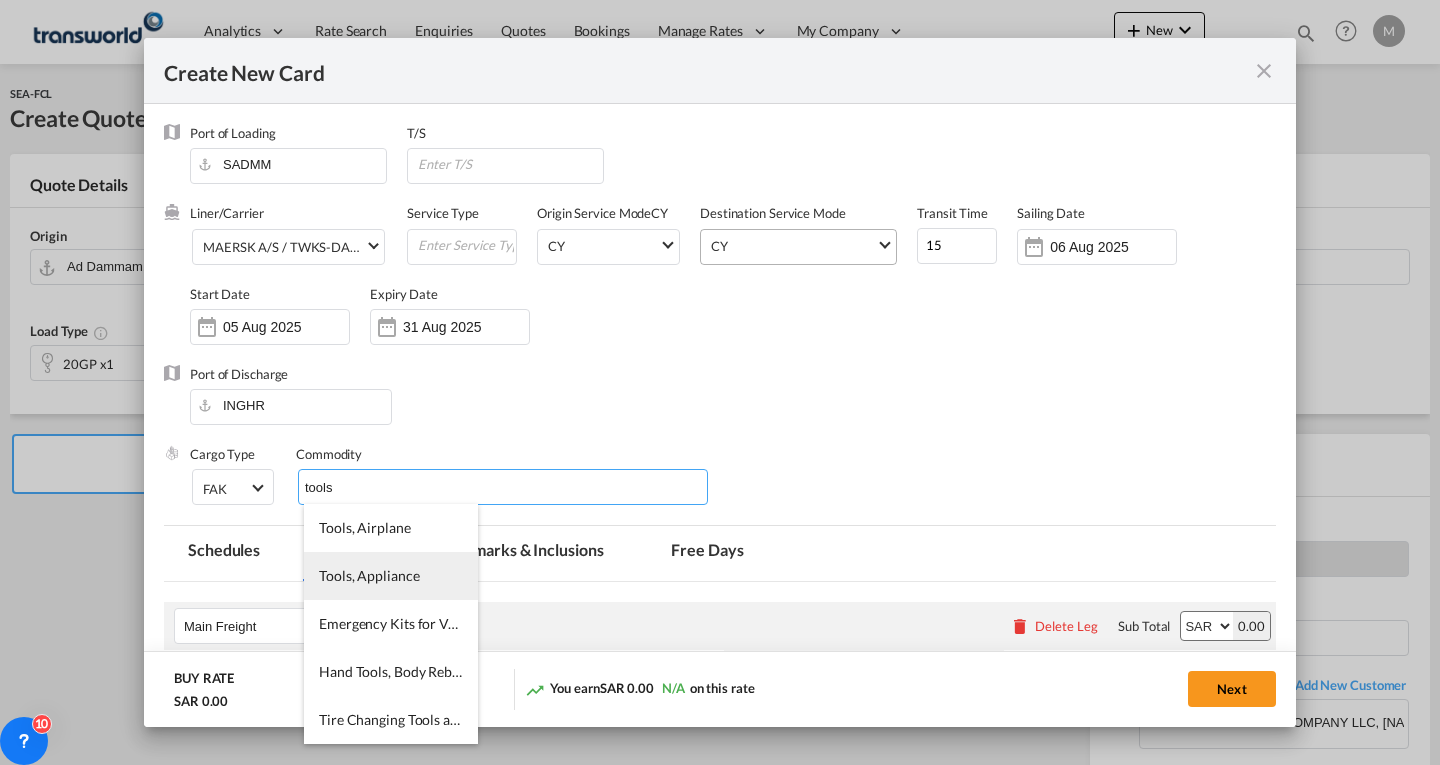 type on "tools" 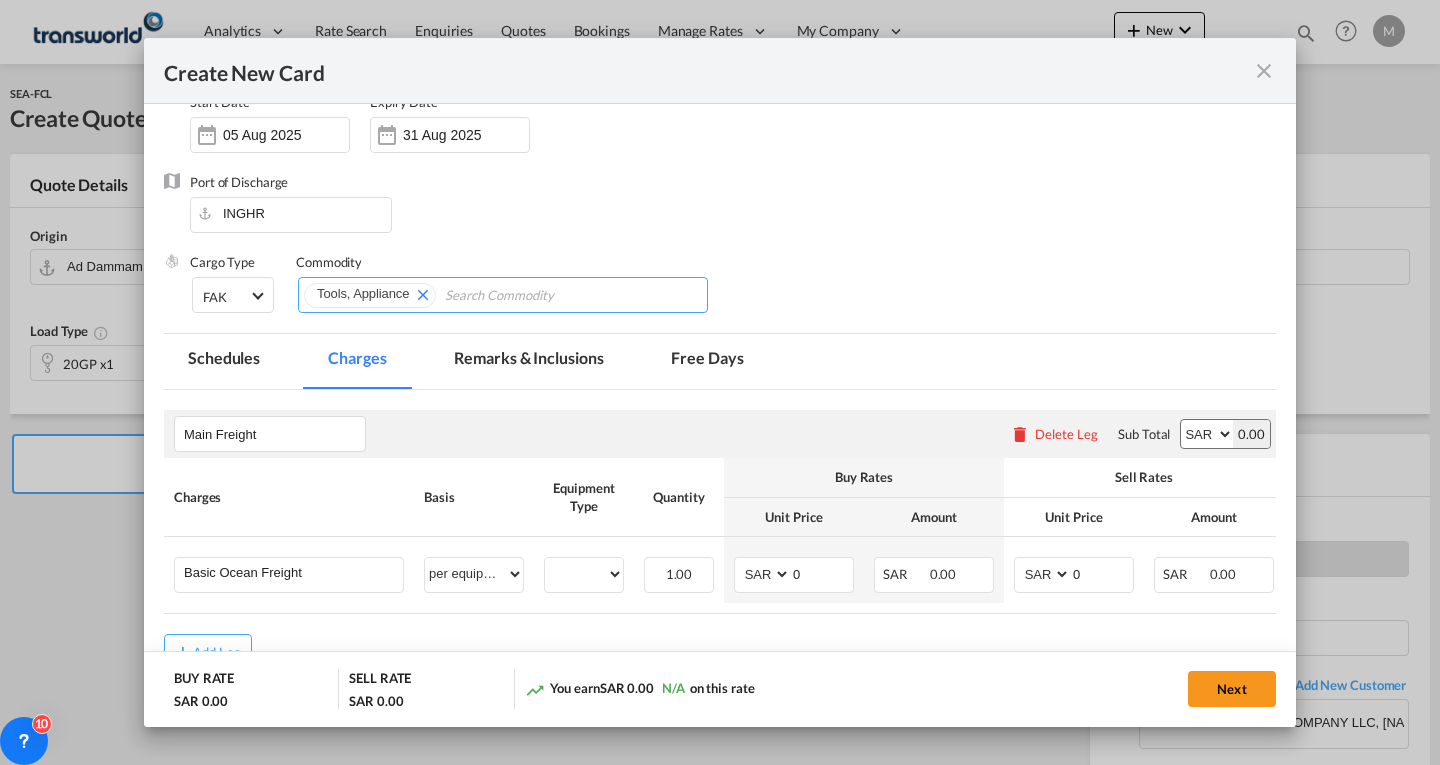 scroll, scrollTop: 300, scrollLeft: 0, axis: vertical 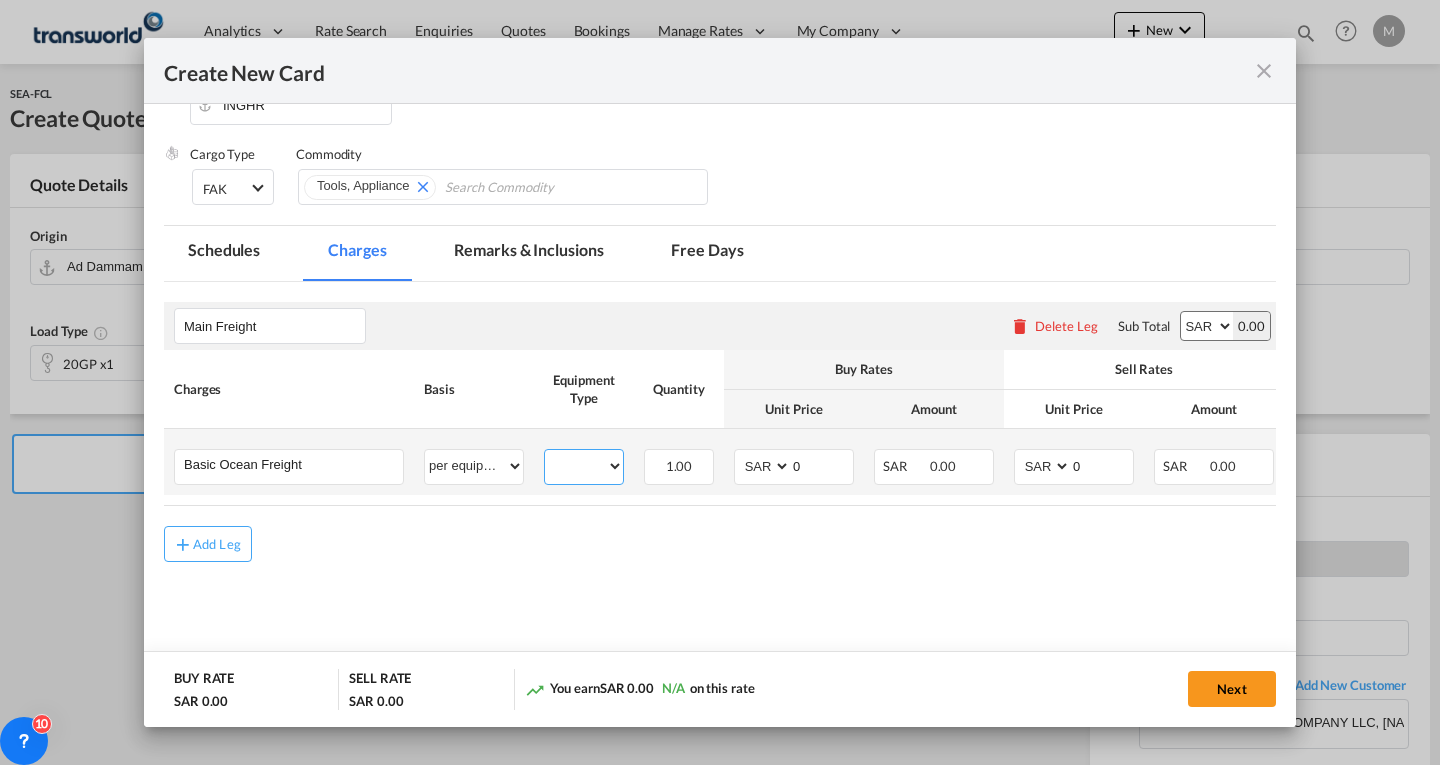 click on "20GP" at bounding box center (584, 466) 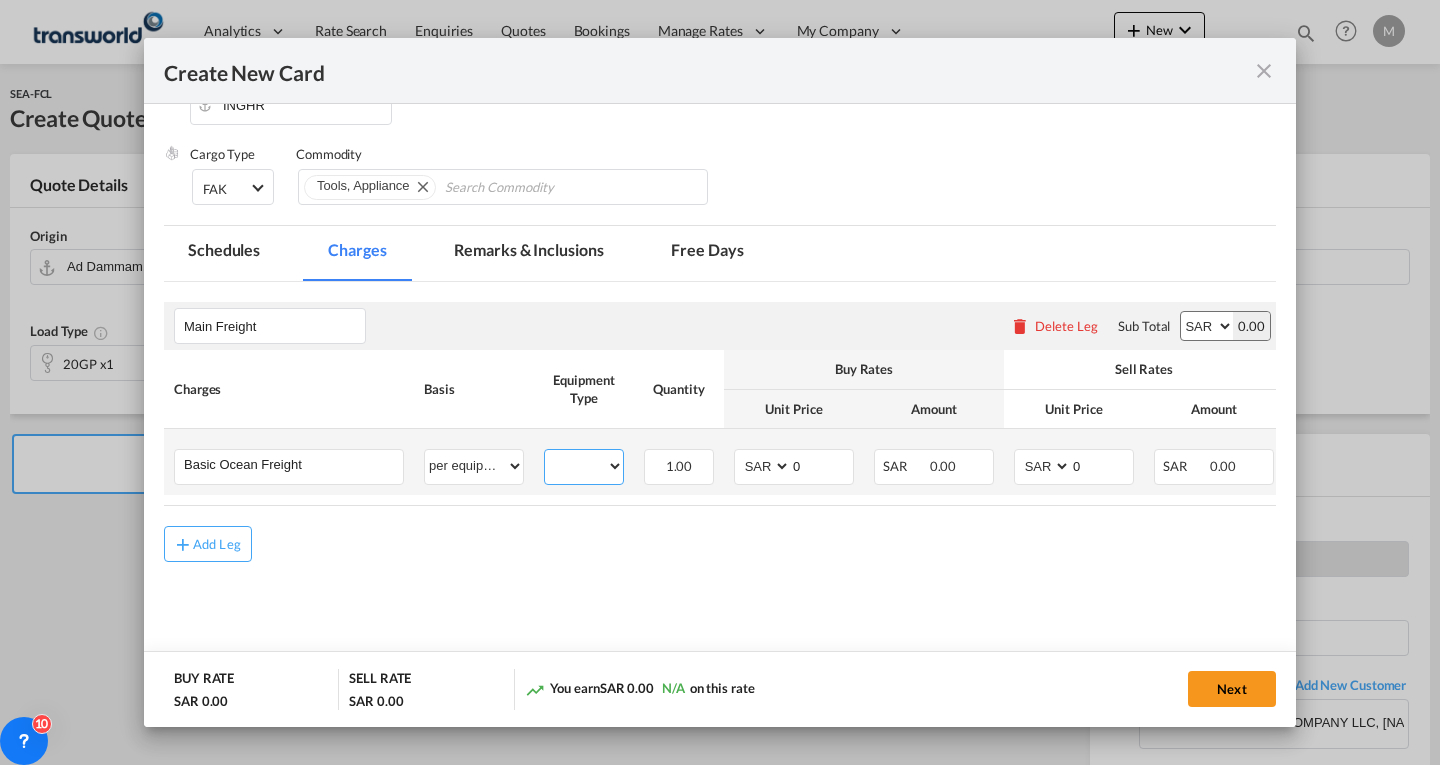 select on "20GP" 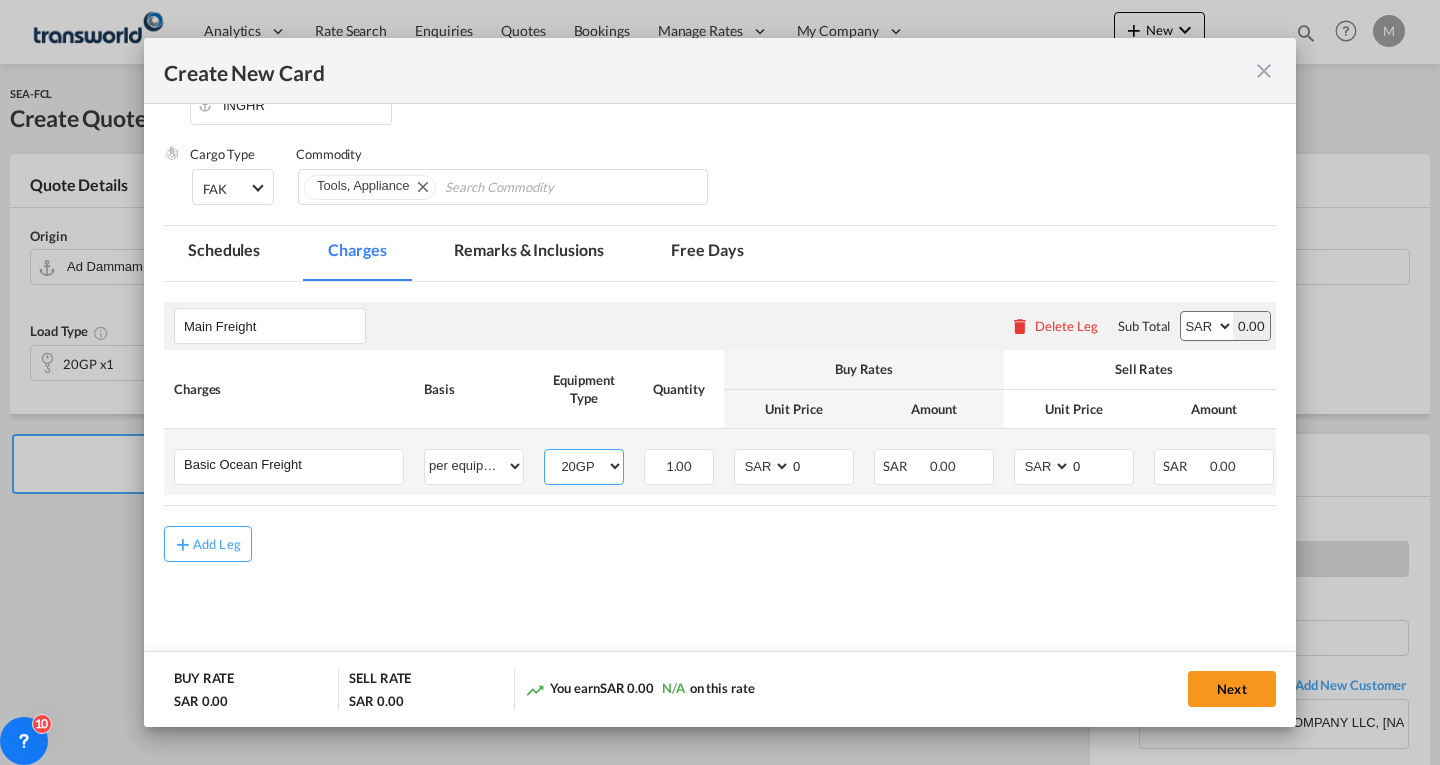 click on "20GP" at bounding box center (584, 466) 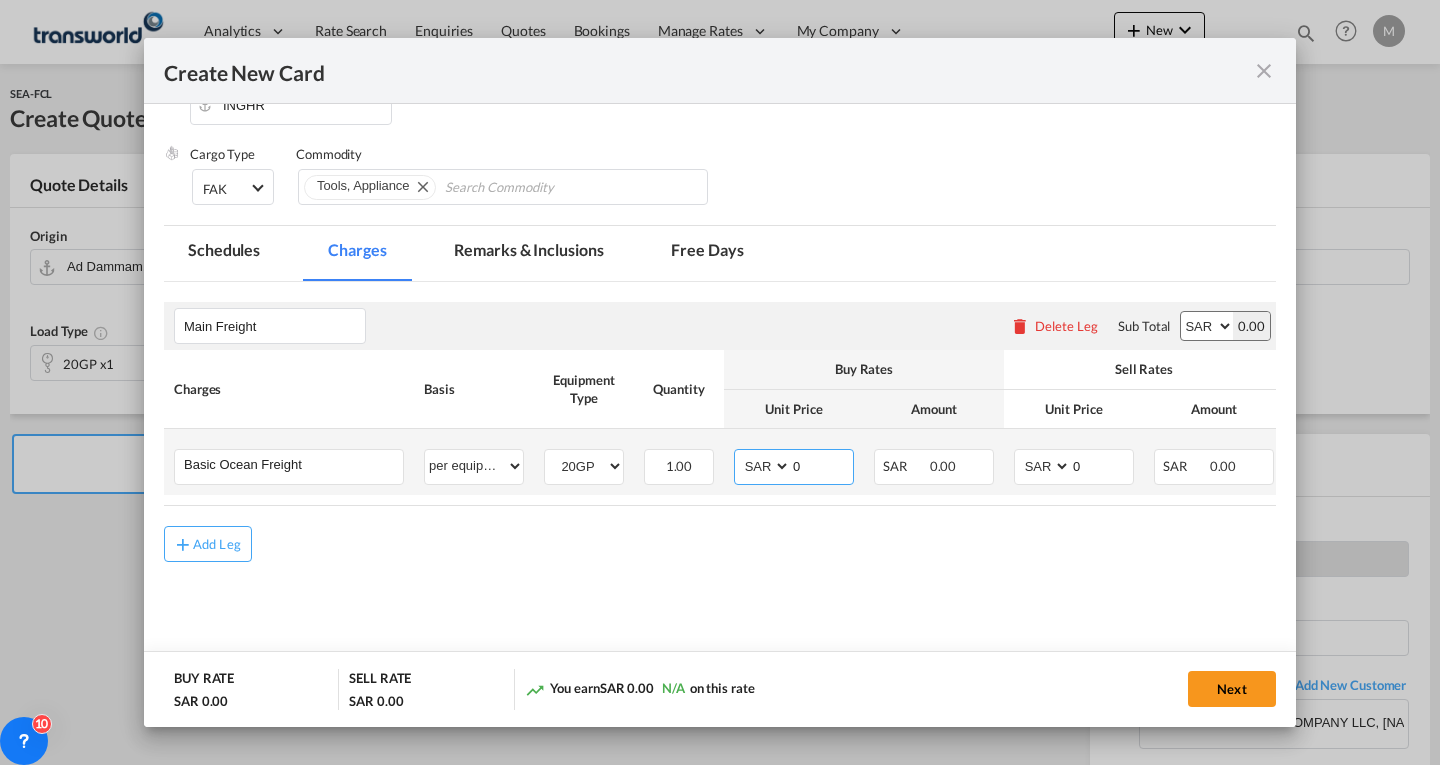 click on "AED AFN ALL AMD ANG AOA ARS AUD AWG AZN BAM BBD BDT BGN BHD BIF BMD BND BOB BRL BSD BTN BWP BYN BZD CAD CDF CHF CLP CNY COP CRC CUC CUP CVE CZK DJF DKK DOP DZD EGP ERN ETB EUR FJD FKP FOK GBP GEL GGP GHS GIP GMD GNF GTQ GYD HKD HNL HRK HTG HUF IDR ILS IMP INR IQD IRR ISK JMD JOD JPY KES KGS KHR KID KMF KRW KWD KYD KZT LAK LBP LKR LRD LSL LYD MAD MDL MGA MKD MMK MNT MOP MRU MUR MVR MWK MXN MYR MZN NAD NGN NIO NOK NPR NZD OMR PAB PEN PGK PHP PKR PLN PYG QAR RON RSD RUB RWF SAR SBD SCR SDG SEK SGD SHP SLL SOS SRD SSP STN SYP SZL THB TJS TMT TND TOP TRY TTD TVD TWD TZS UAH UGX USD UYU UZS VES VND VUV WST XAF XCD XDR XOF XPF YER ZAR ZMW" at bounding box center [764, 466] 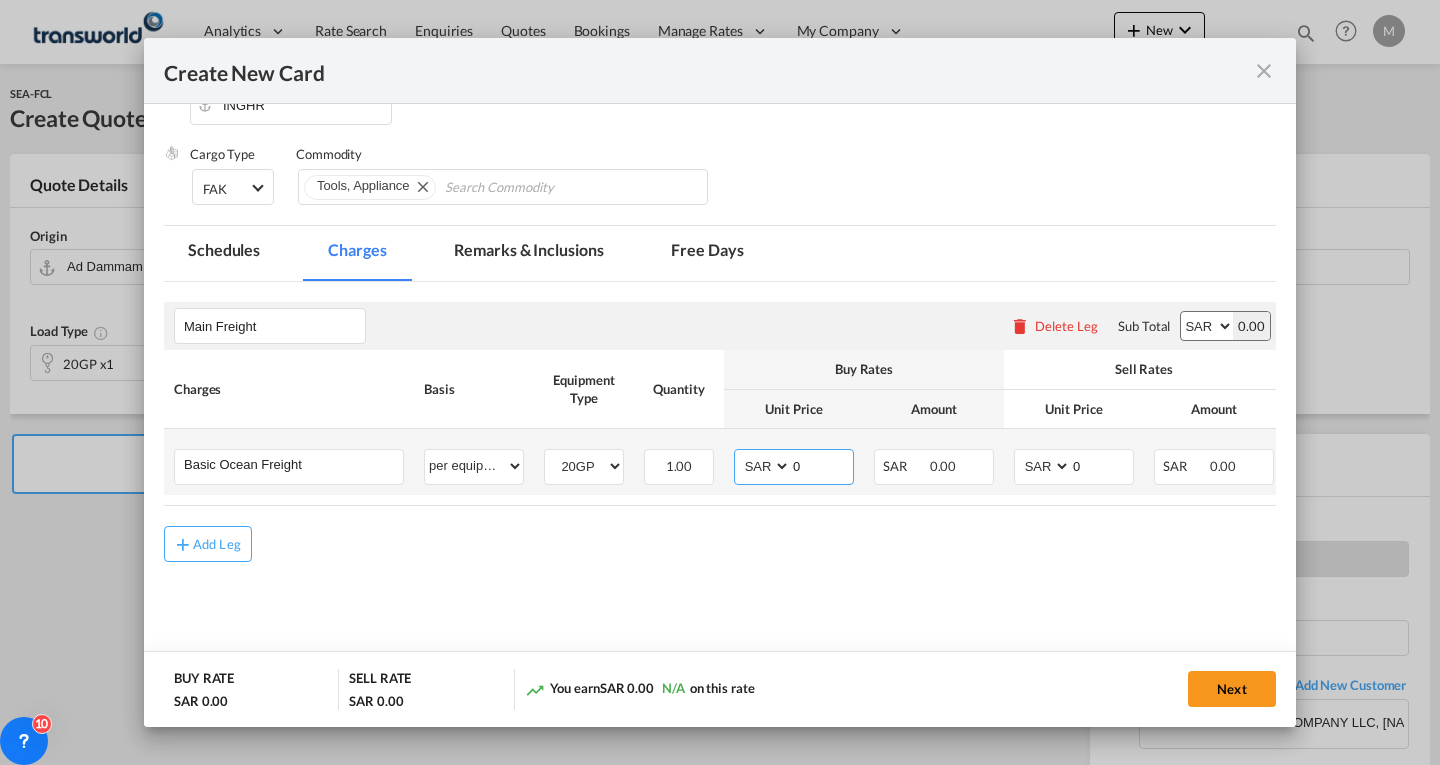 select on "string:USD" 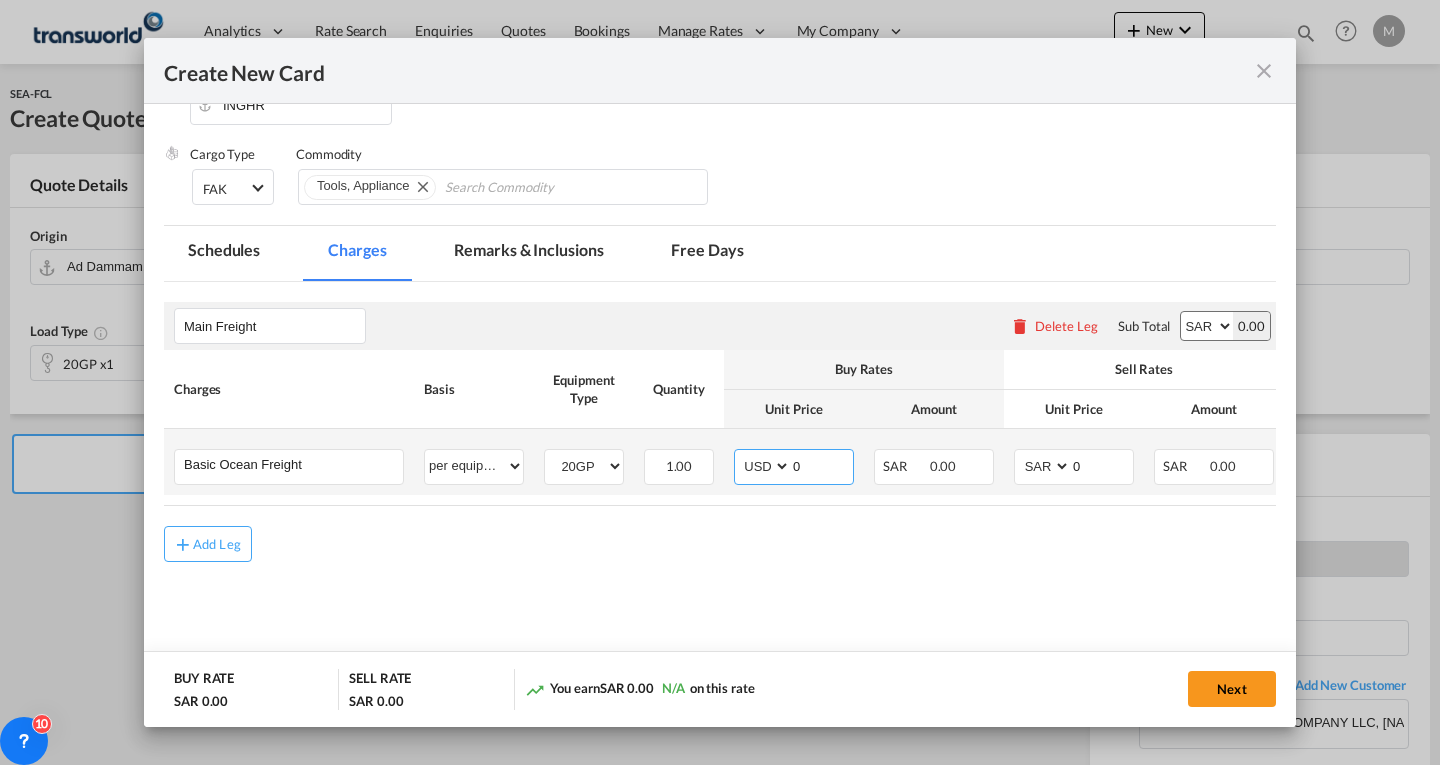 click on "AED AFN ALL AMD ANG AOA ARS AUD AWG AZN BAM BBD BDT BGN BHD BIF BMD BND BOB BRL BSD BTN BWP BYN BZD CAD CDF CHF CLP CNY COP CRC CUC CUP CVE CZK DJF DKK DOP DZD EGP ERN ETB EUR FJD FKP FOK GBP GEL GGP GHS GIP GMD GNF GTQ GYD HKD HNL HRK HTG HUF IDR ILS IMP INR IQD IRR ISK JMD JOD JPY KES KGS KHR KID KMF KRW KWD KYD KZT LAK LBP LKR LRD LSL LYD MAD MDL MGA MKD MMK MNT MOP MRU MUR MVR MWK MXN MYR MZN NAD NGN NIO NOK NPR NZD OMR PAB PEN PGK PHP PKR PLN PYG QAR RON RSD RUB RWF SAR SBD SCR SDG SEK SGD SHP SLL SOS SRD SSP STN SYP SZL THB TJS TMT TND TOP TRY TTD TVD TWD TZS UAH UGX USD UYU UZS VES VND VUV WST XAF XCD XDR XOF XPF YER ZAR ZMW" at bounding box center [764, 466] 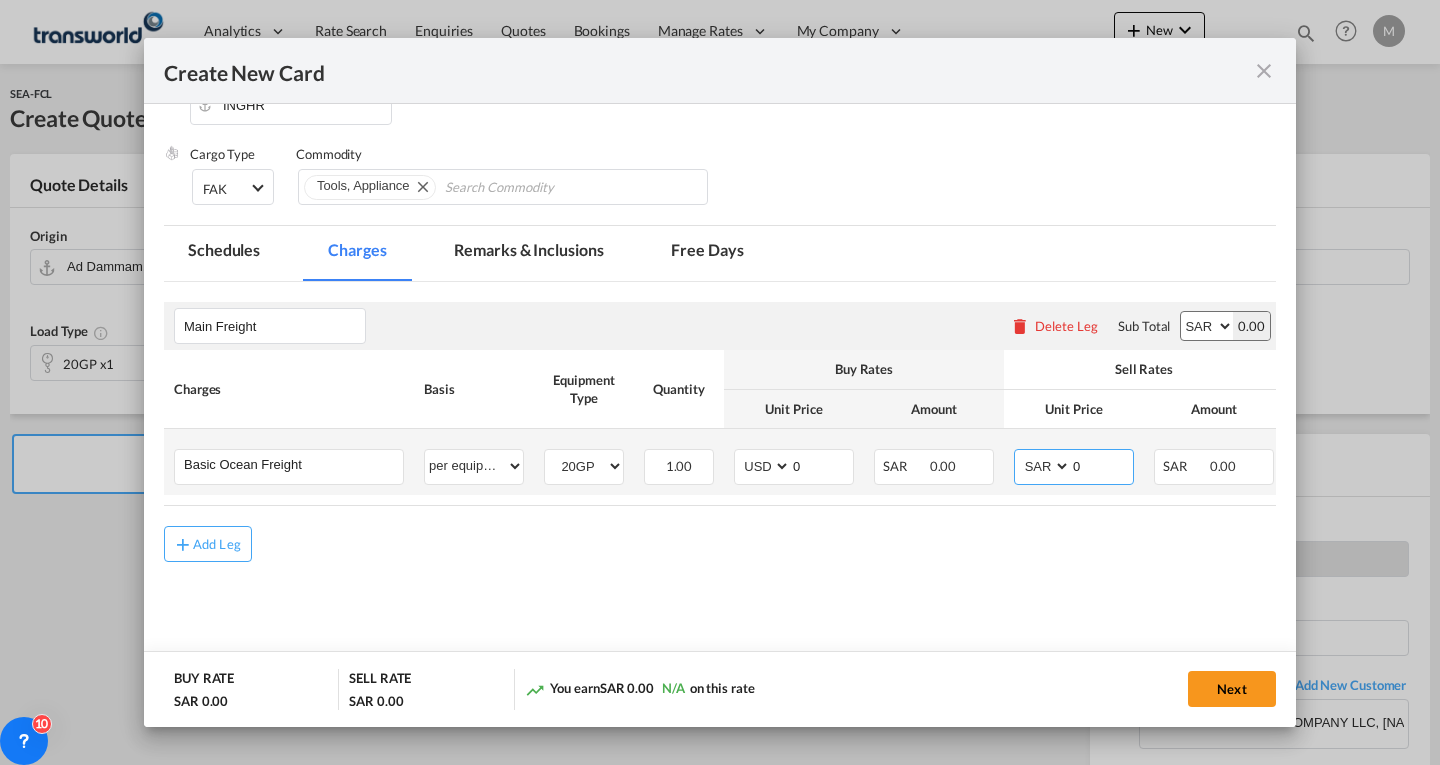 click on "AED AFN ALL AMD ANG AOA ARS AUD AWG AZN BAM BBD BDT BGN BHD BIF BMD BND BOB BRL BSD BTN BWP BYN BZD CAD CDF CHF CLP CNY COP CRC CUC CUP CVE CZK DJF DKK DOP DZD EGP ERN ETB EUR FJD FKP FOK GBP GEL GGP GHS GIP GMD GNF GTQ GYD HKD HNL HRK HTG HUF IDR ILS IMP INR IQD IRR ISK JMD JOD JPY KES KGS KHR KID KMF KRW KWD KYD KZT LAK LBP LKR LRD LSL LYD MAD MDL MGA MKD MMK MNT MOP MRU MUR MVR MWK MXN MYR MZN NAD NGN NIO NOK NPR NZD OMR PAB PEN PGK PHP PKR PLN PYG QAR RON RSD RUB RWF SAR SBD SCR SDG SEK SGD SHP SLL SOS SRD SSP STN SYP SZL THB TJS TMT TND TOP TRY TTD TVD TWD TZS UAH UGX USD UYU UZS VES VND VUV WST XAF XCD XDR XOF XPF YER ZAR ZMW" at bounding box center (1044, 466) 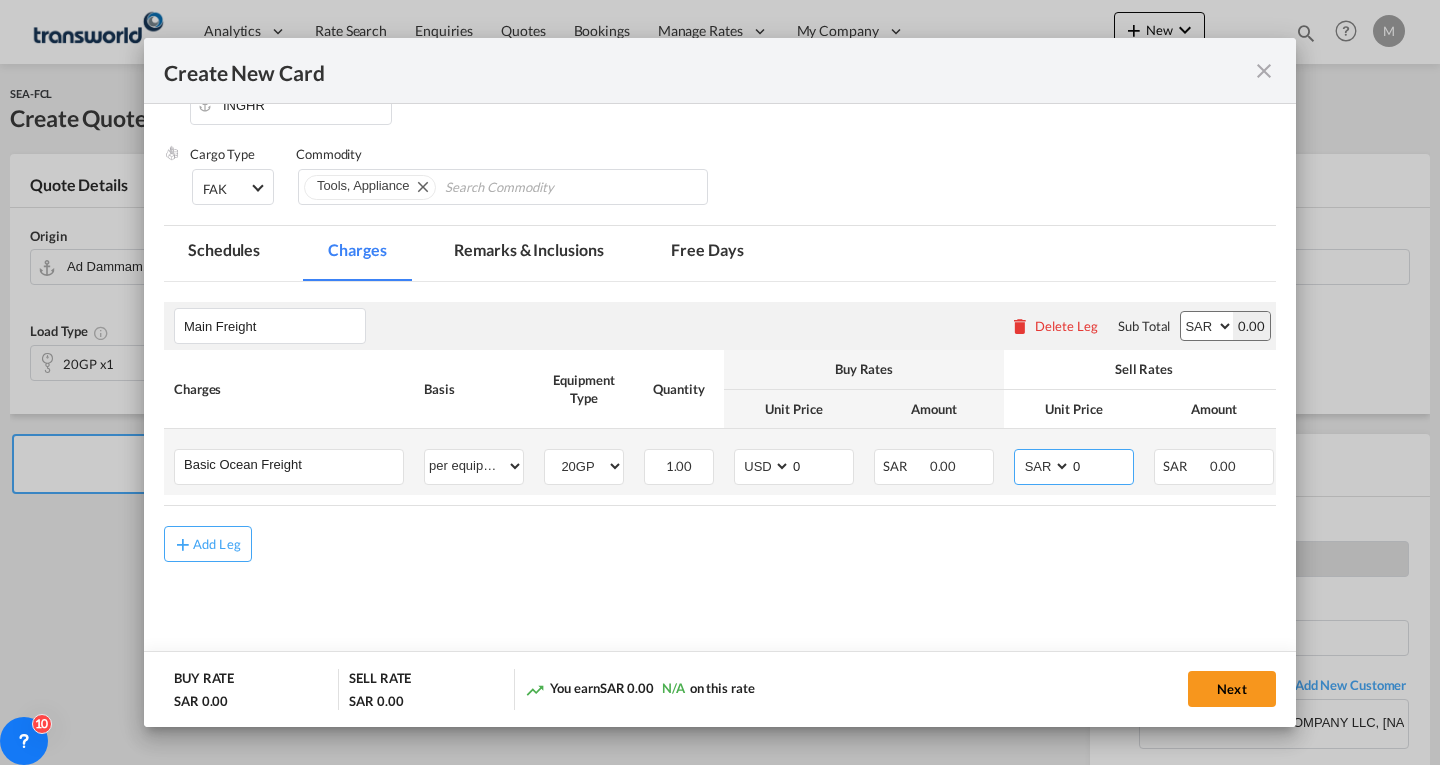 select on "string:USD" 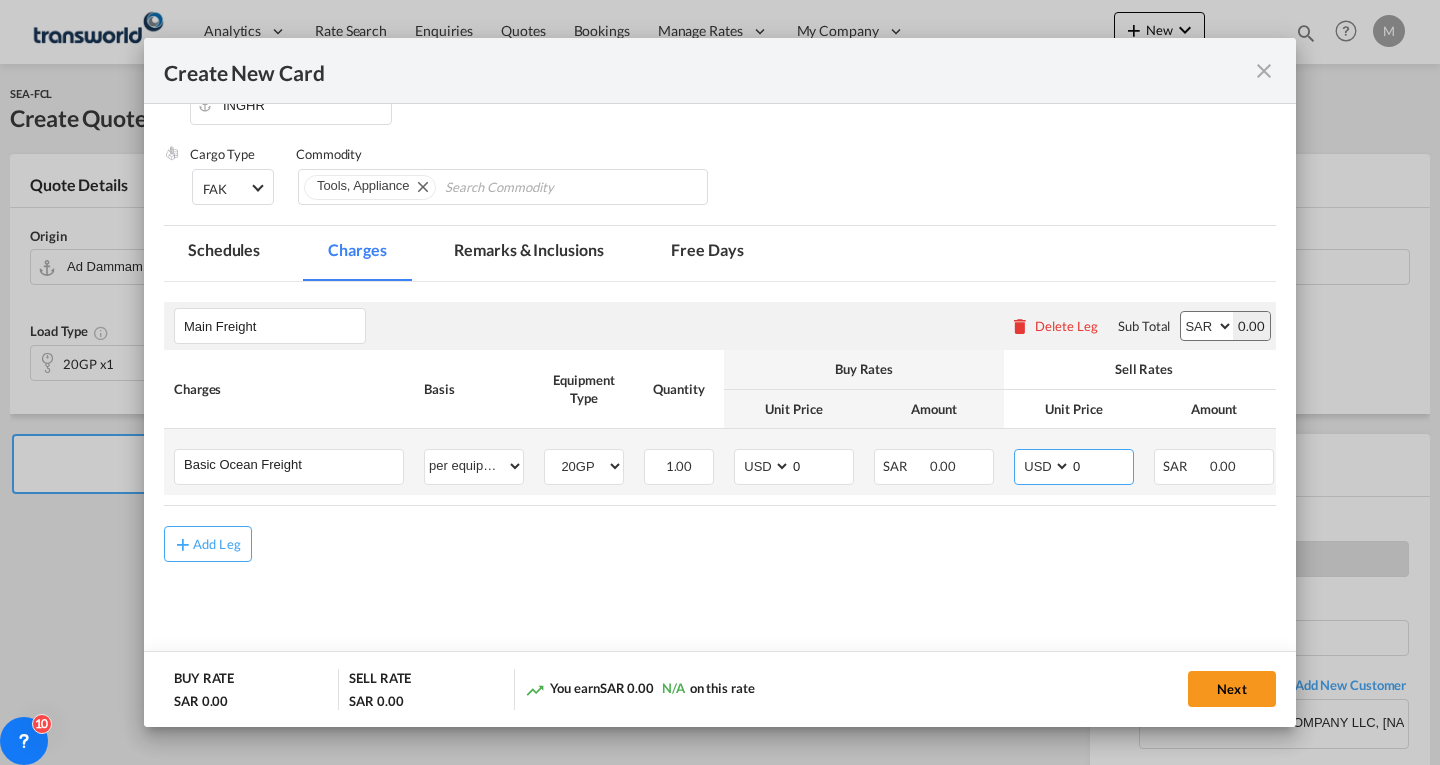 click on "AED AFN ALL AMD ANG AOA ARS AUD AWG AZN BAM BBD BDT BGN BHD BIF BMD BND BOB BRL BSD BTN BWP BYN BZD CAD CDF CHF CLP CNY COP CRC CUC CUP CVE CZK DJF DKK DOP DZD EGP ERN ETB EUR FJD FKP FOK GBP GEL GGP GHS GIP GMD GNF GTQ GYD HKD HNL HRK HTG HUF IDR ILS IMP INR IQD IRR ISK JMD JOD JPY KES KGS KHR KID KMF KRW KWD KYD KZT LAK LBP LKR LRD LSL LYD MAD MDL MGA MKD MMK MNT MOP MRU MUR MVR MWK MXN MYR MZN NAD NGN NIO NOK NPR NZD OMR PAB PEN PGK PHP PKR PLN PYG QAR RON RSD RUB RWF SAR SBD SCR SDG SEK SGD SHP SLL SOS SRD SSP STN SYP SZL THB TJS TMT TND TOP TRY TTD TVD TWD TZS UAH UGX USD UYU UZS VES VND VUV WST XAF XCD XDR XOF XPF YER ZAR ZMW" at bounding box center (1044, 466) 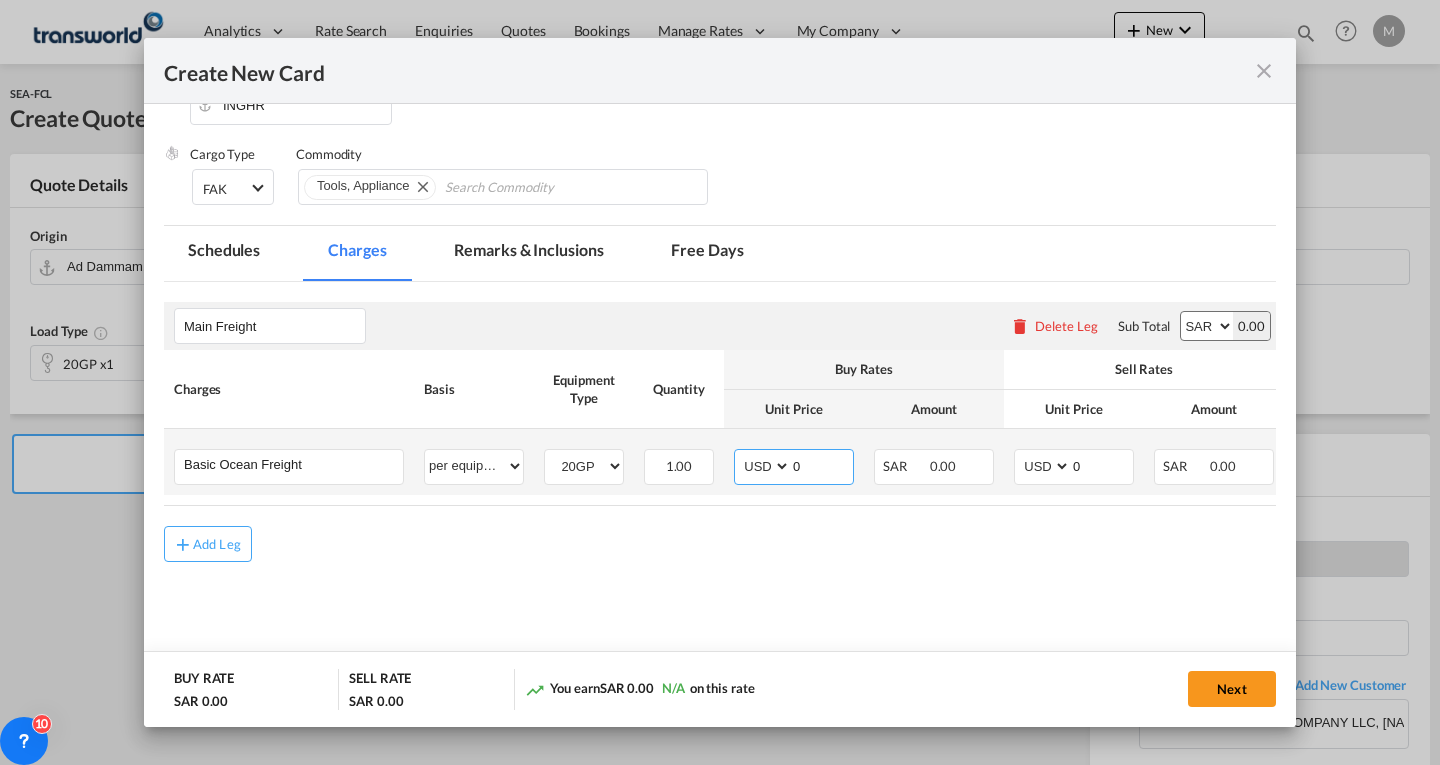 drag, startPoint x: 809, startPoint y: 466, endPoint x: 782, endPoint y: 469, distance: 27.166155 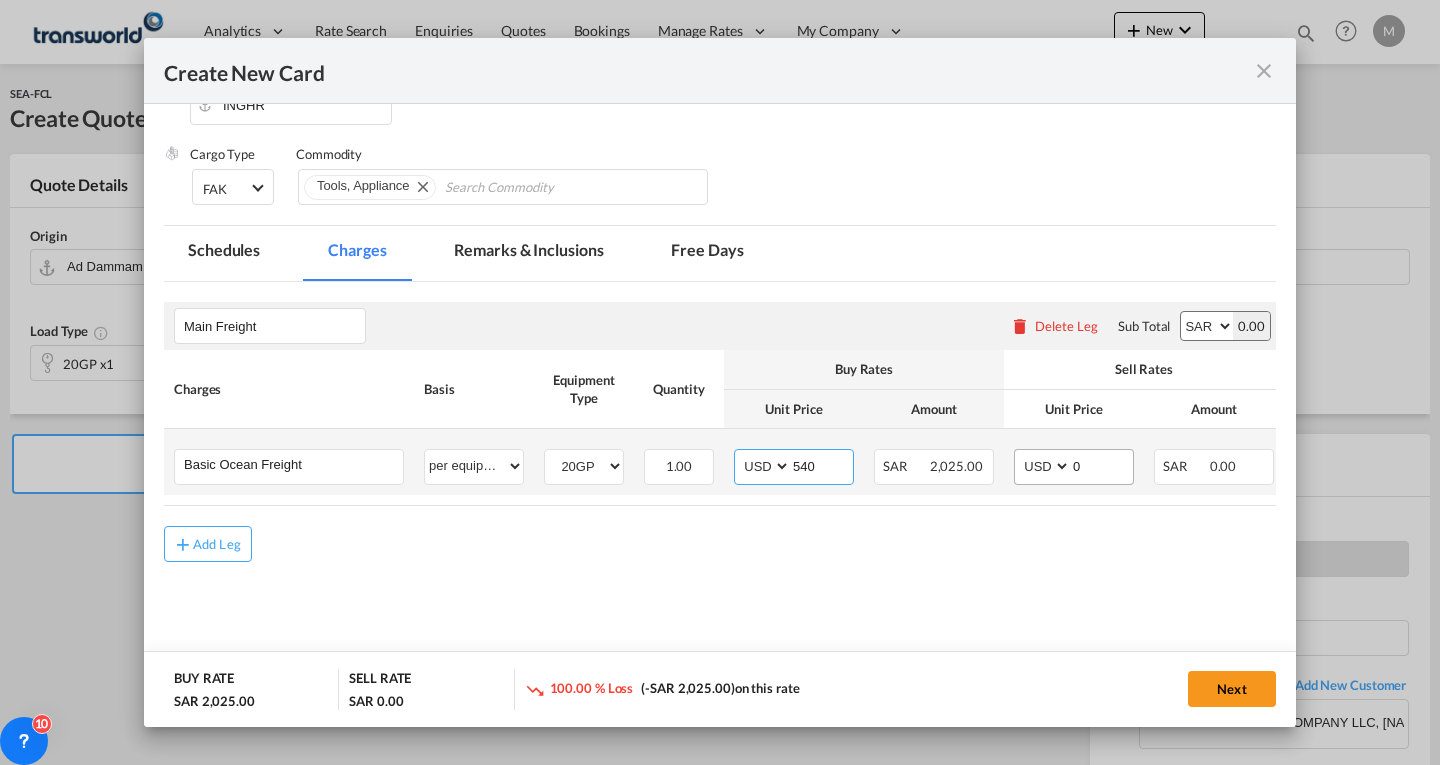 type on "540" 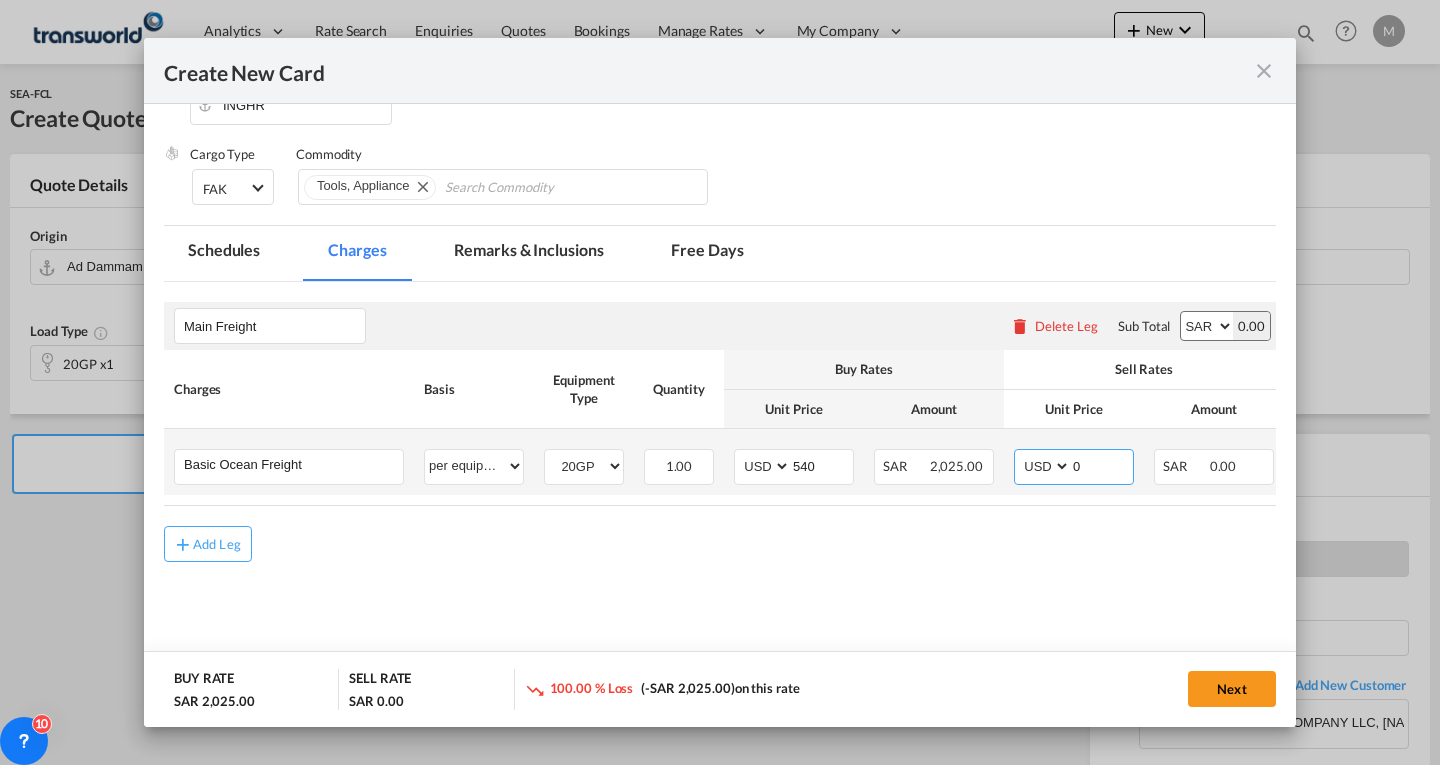 click on "0" at bounding box center [1102, 465] 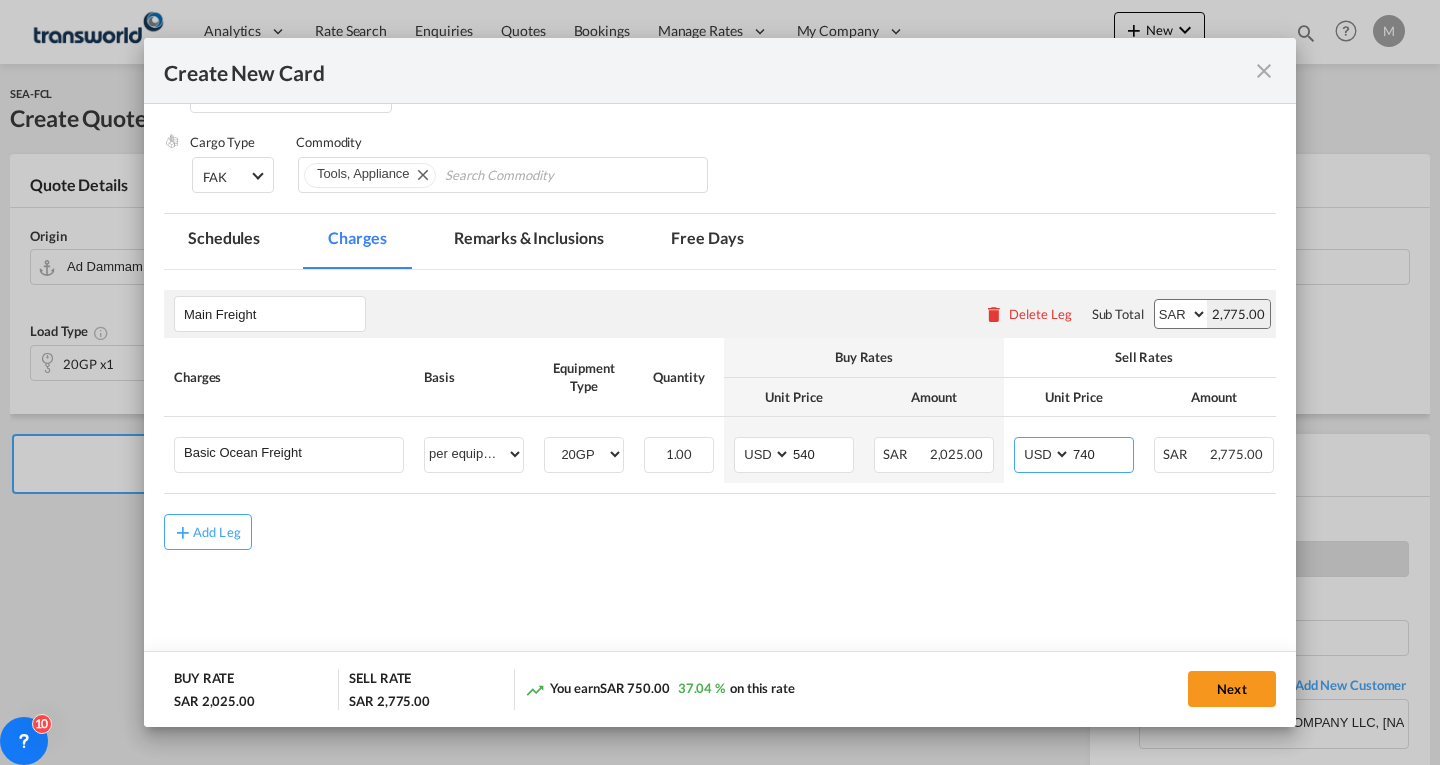 scroll, scrollTop: 320, scrollLeft: 0, axis: vertical 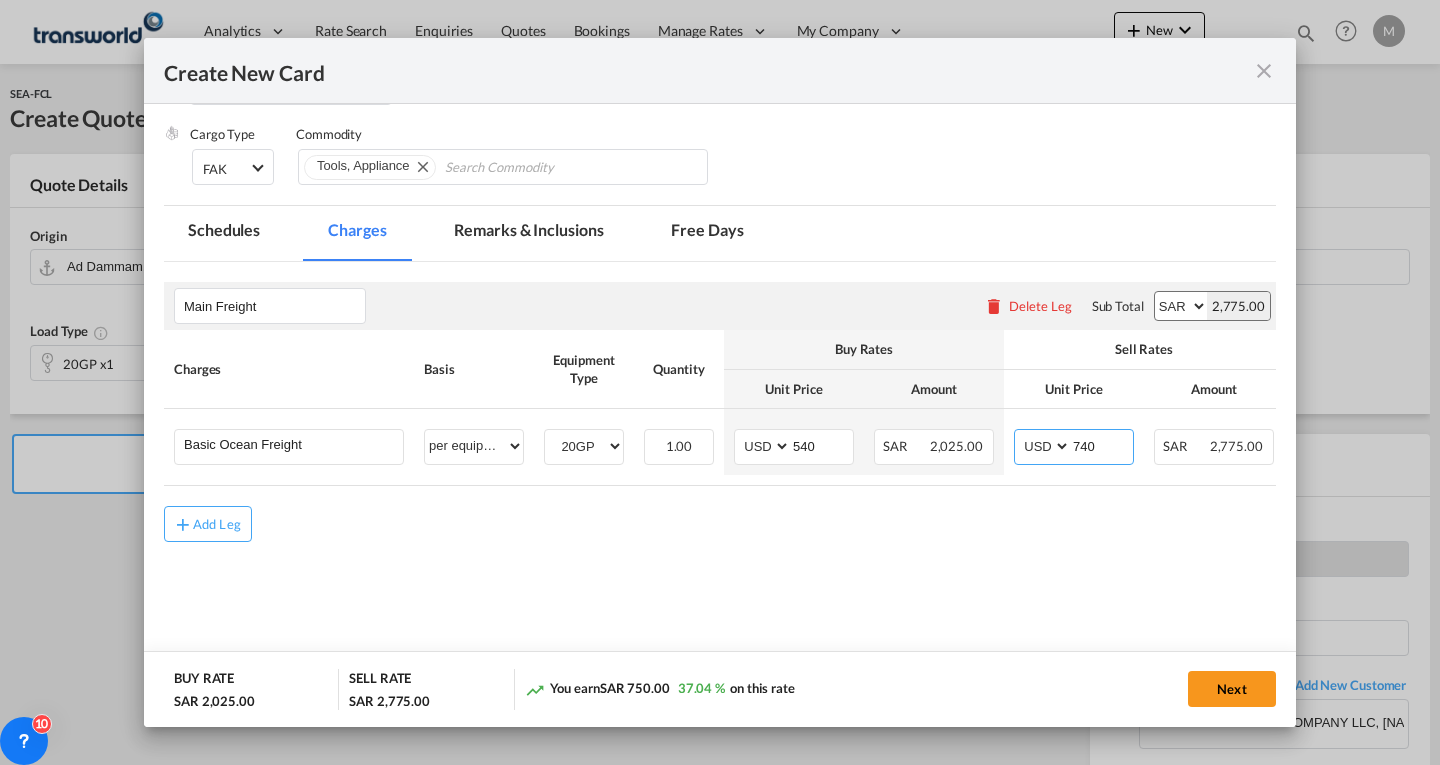 type on "740" 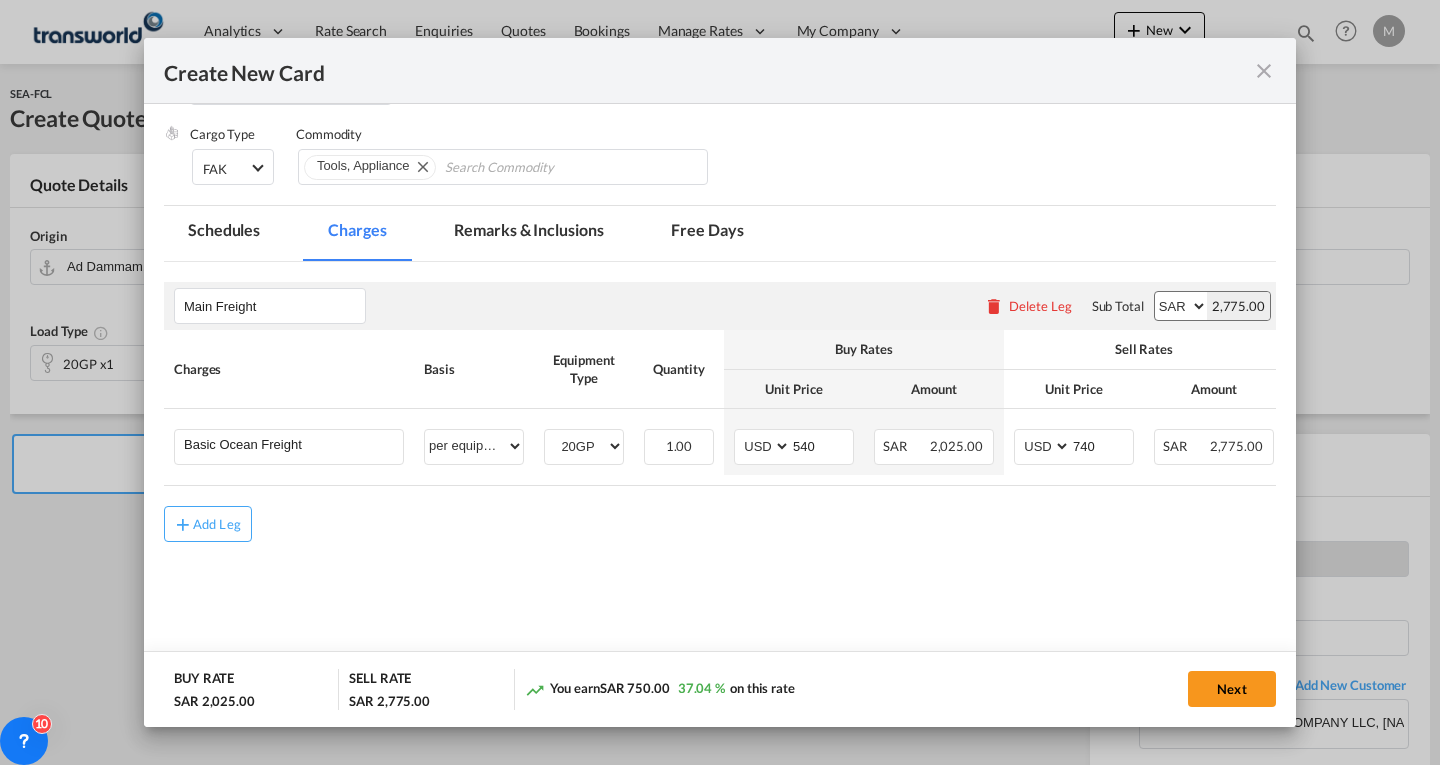 scroll, scrollTop: 0, scrollLeft: 170, axis: horizontal 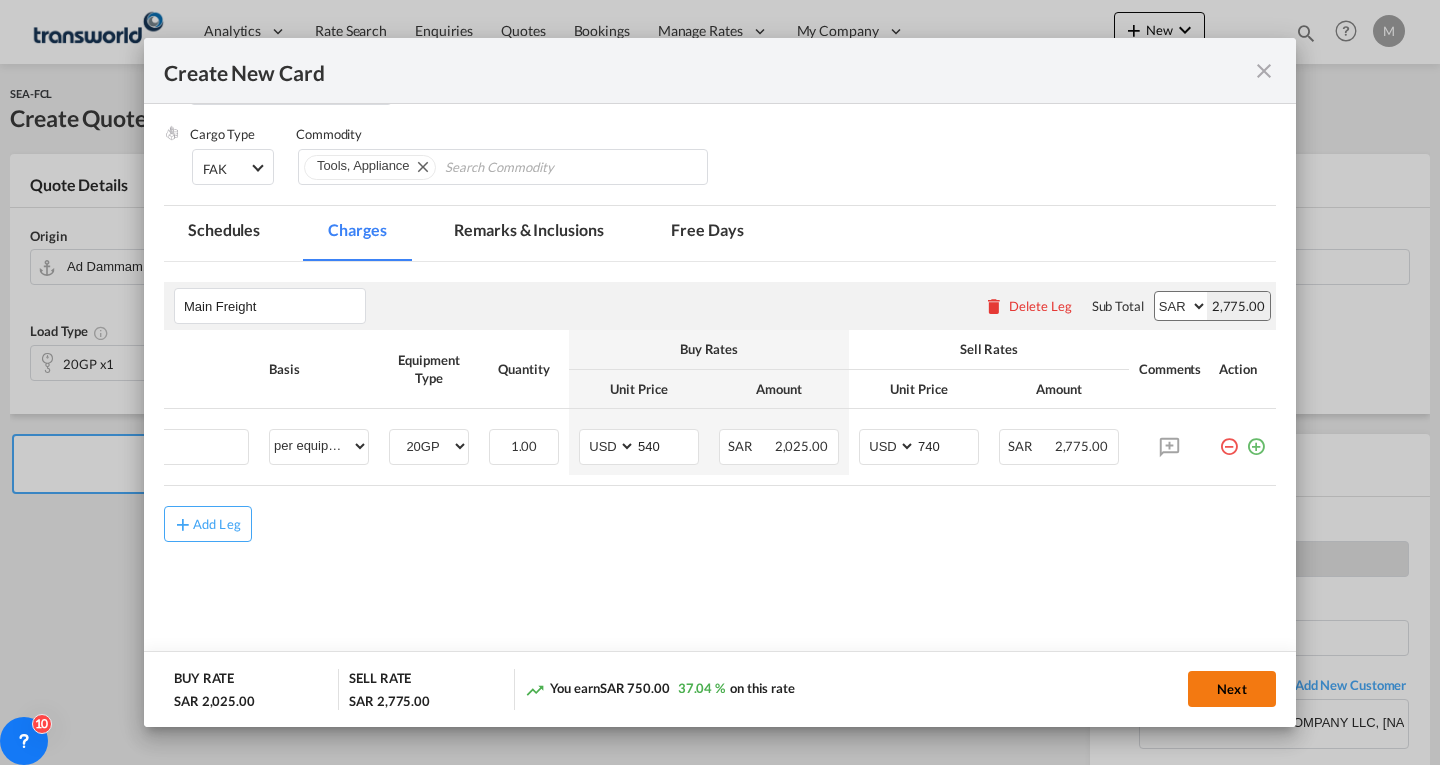 click on "Next" 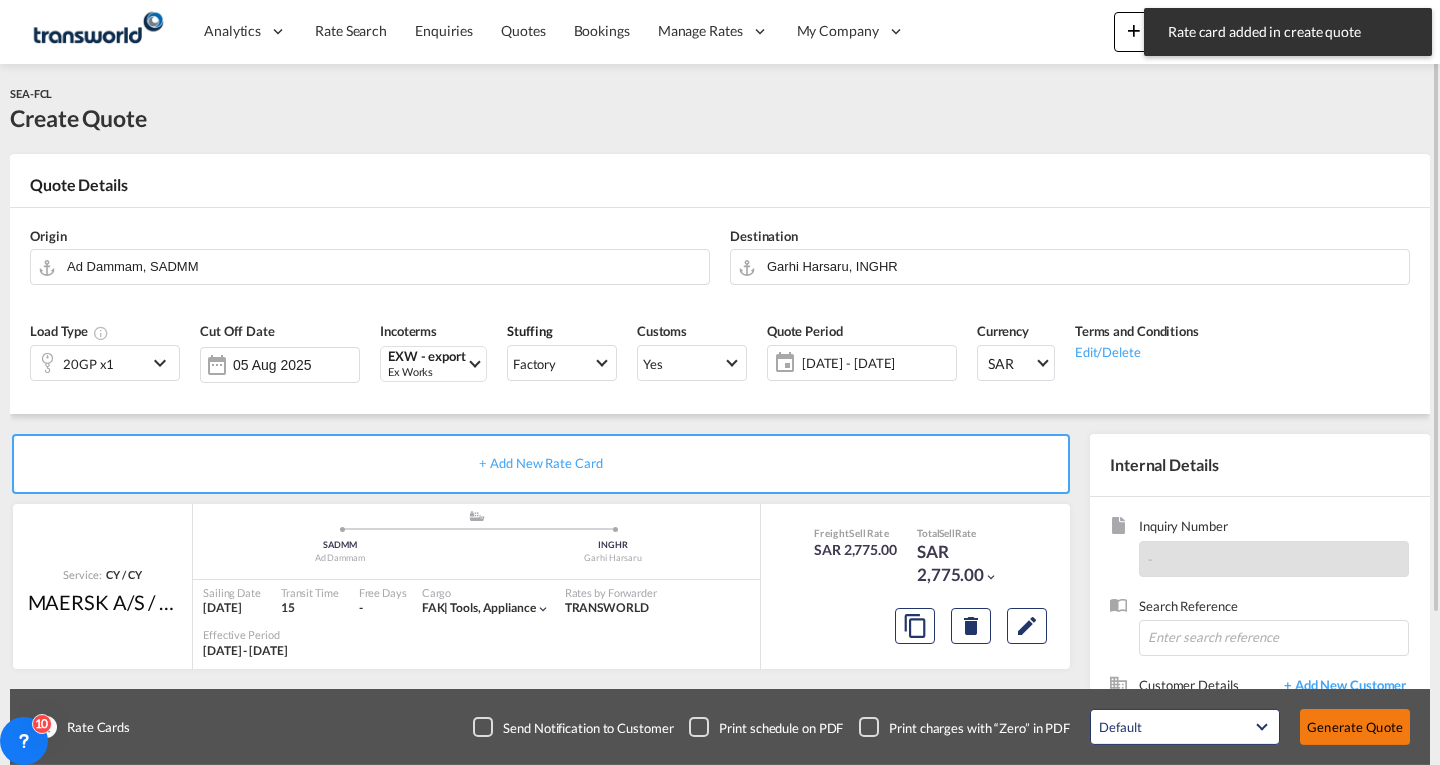 click on "Generate Quote" at bounding box center [1355, 727] 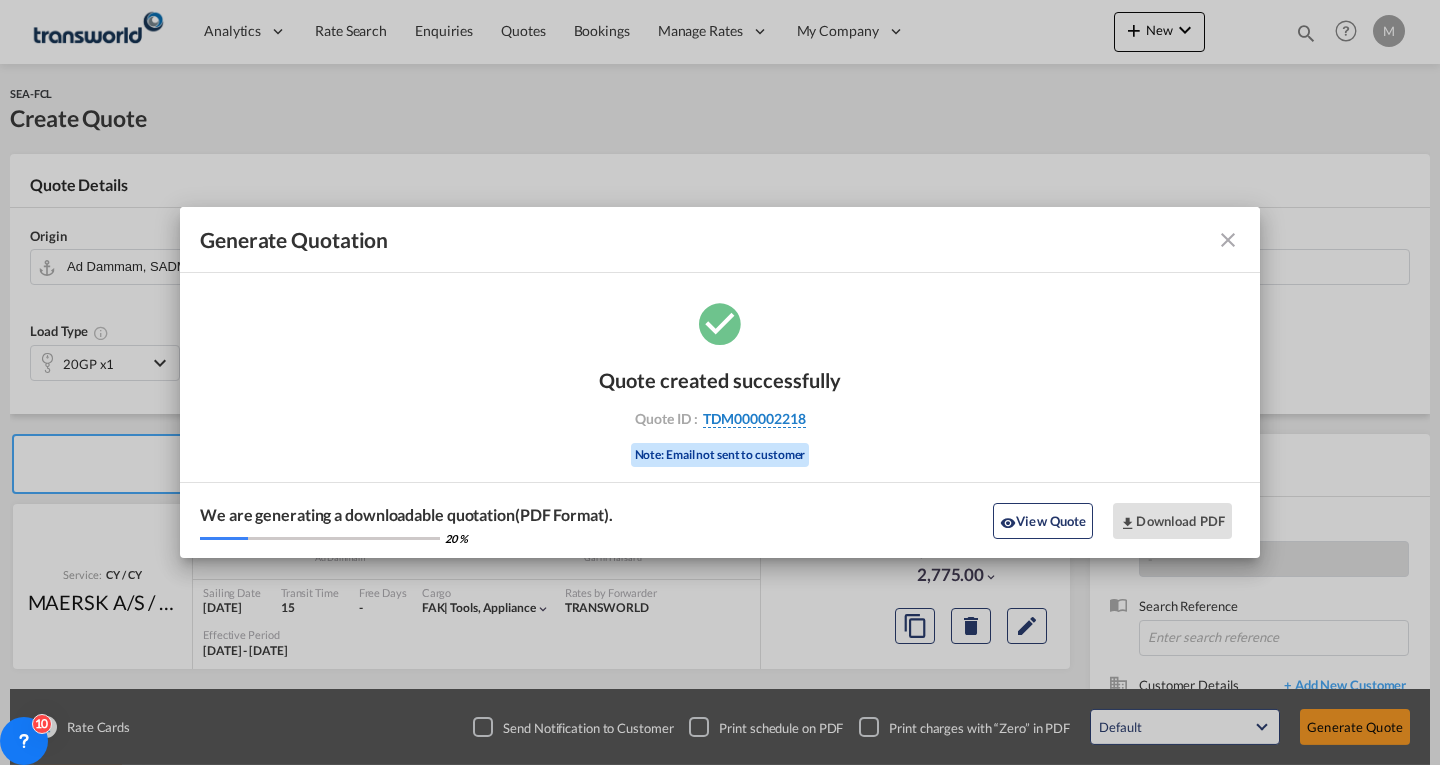 click on "TDM000002218" at bounding box center [754, 419] 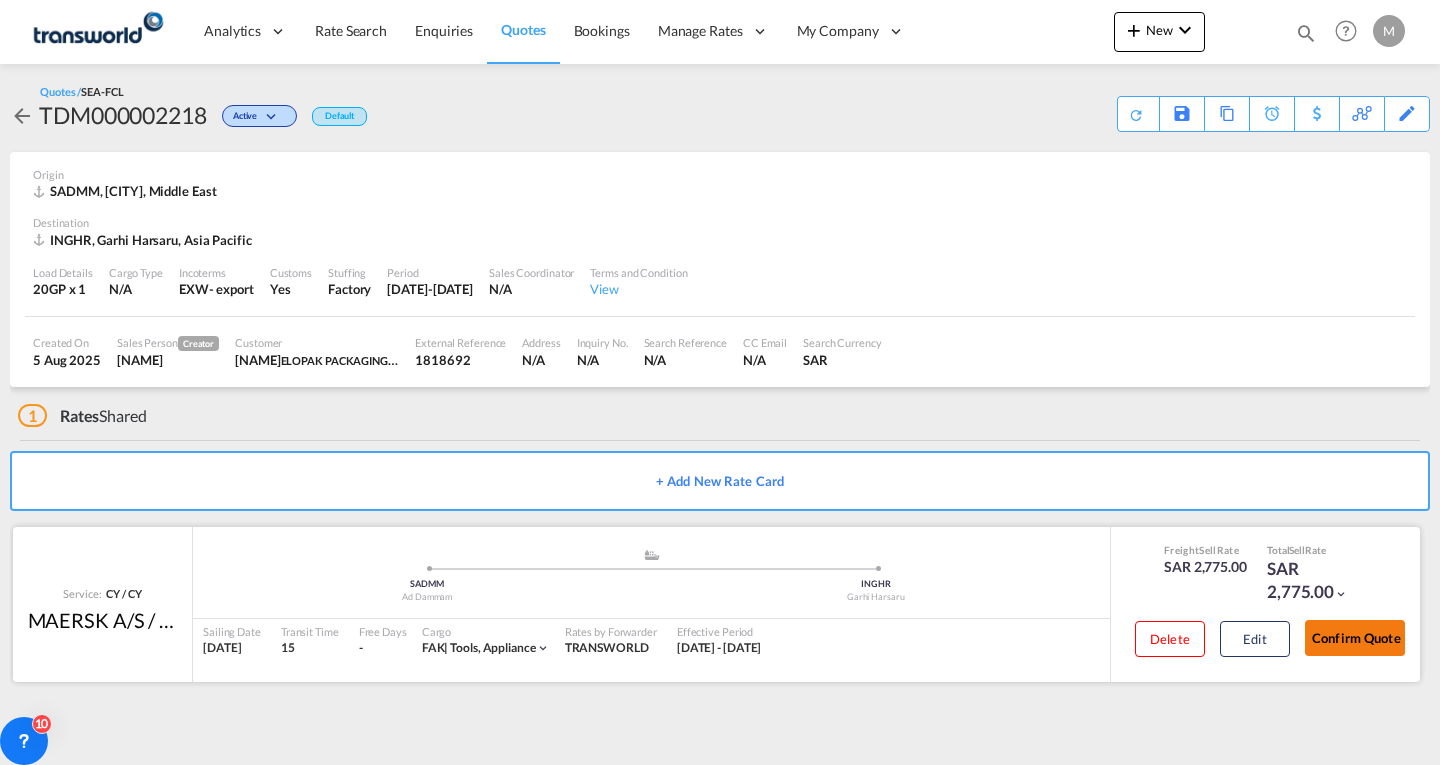 click on "Confirm Quote" at bounding box center (1355, 638) 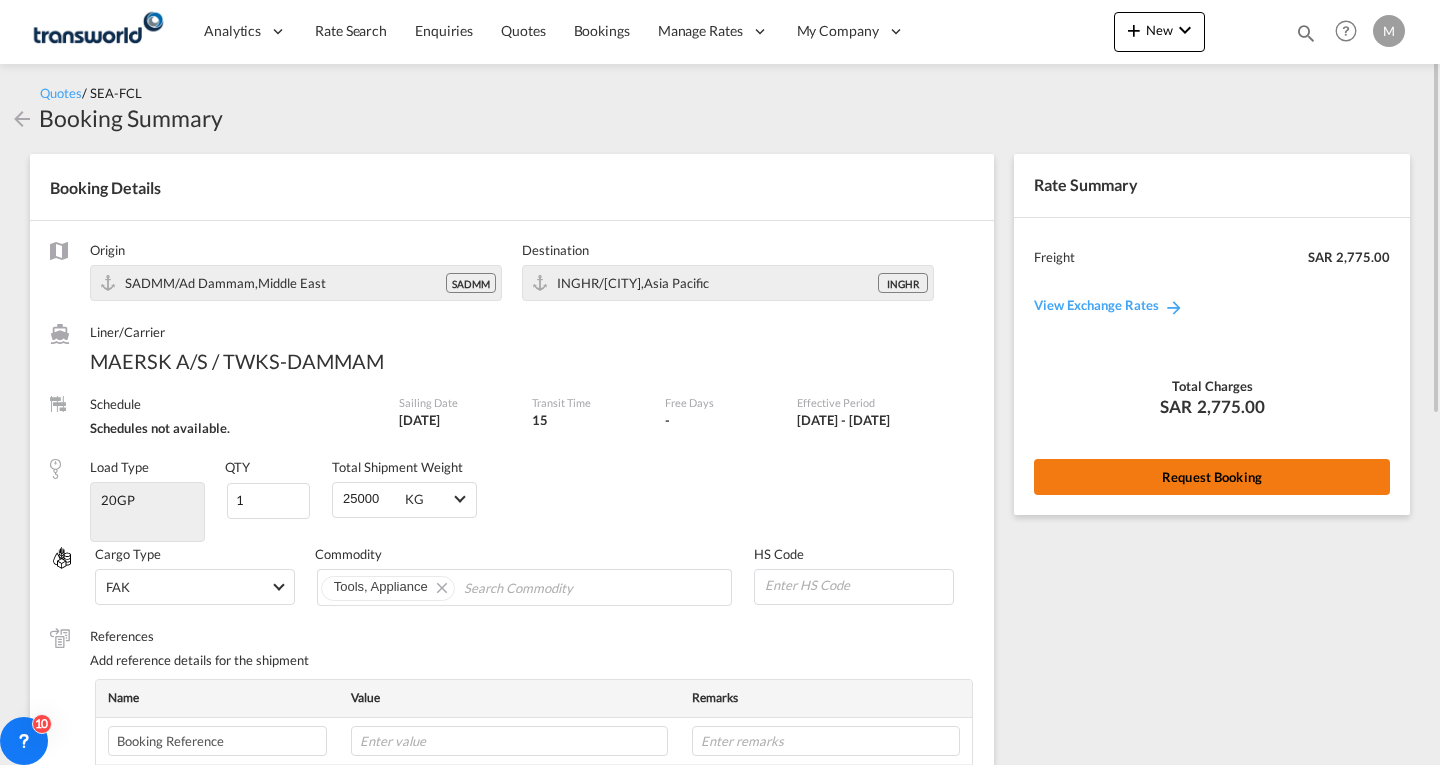 click on "Request Booking" at bounding box center (1212, 477) 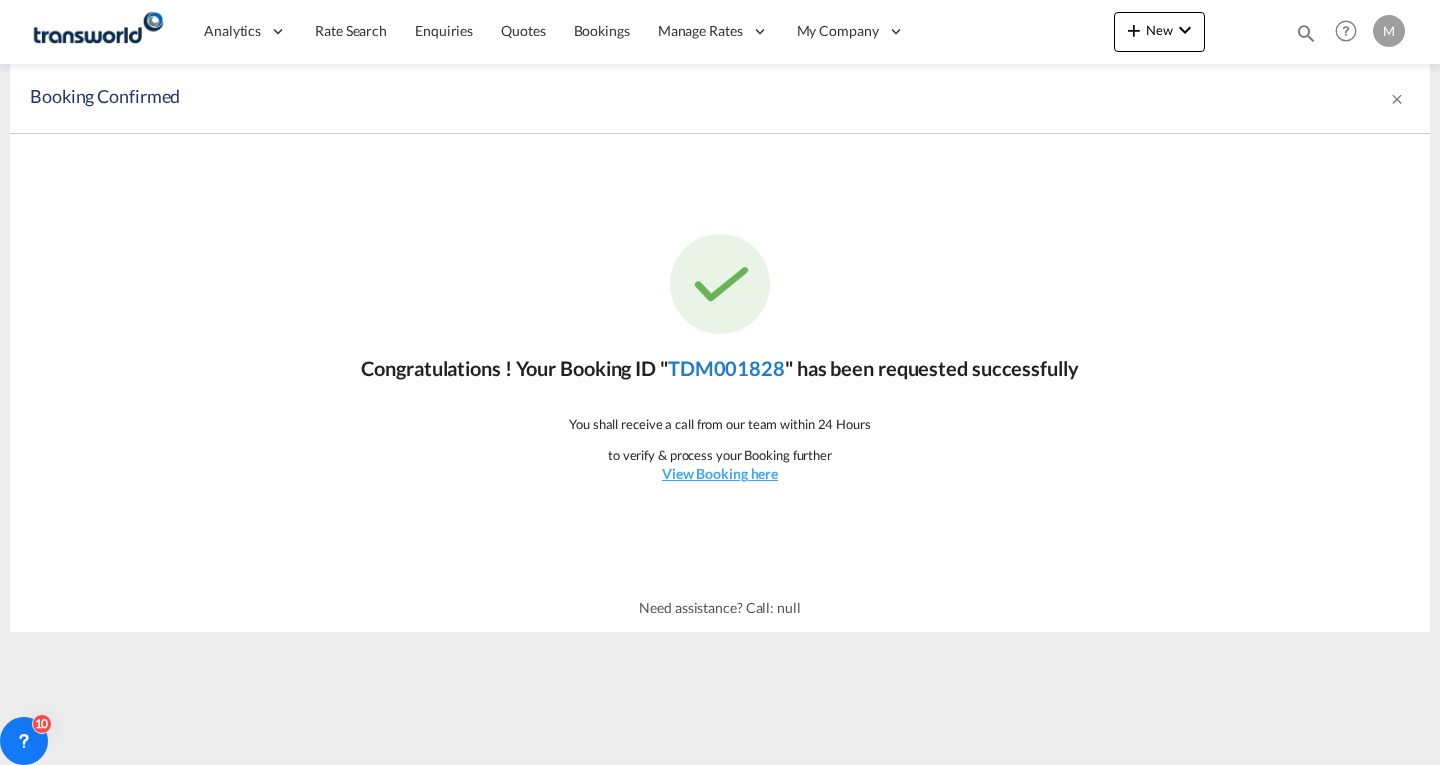 click on "TDM001828" 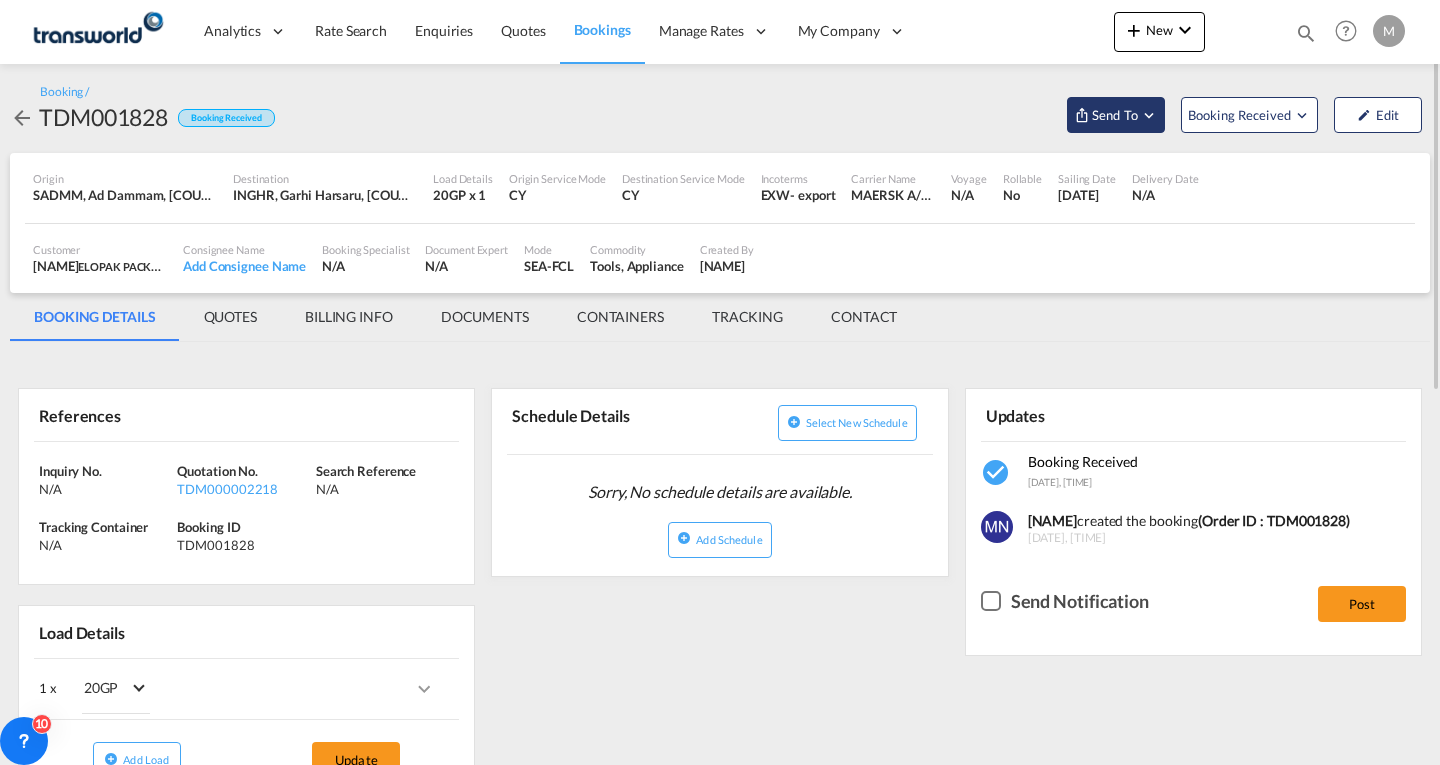 click at bounding box center [1149, 115] 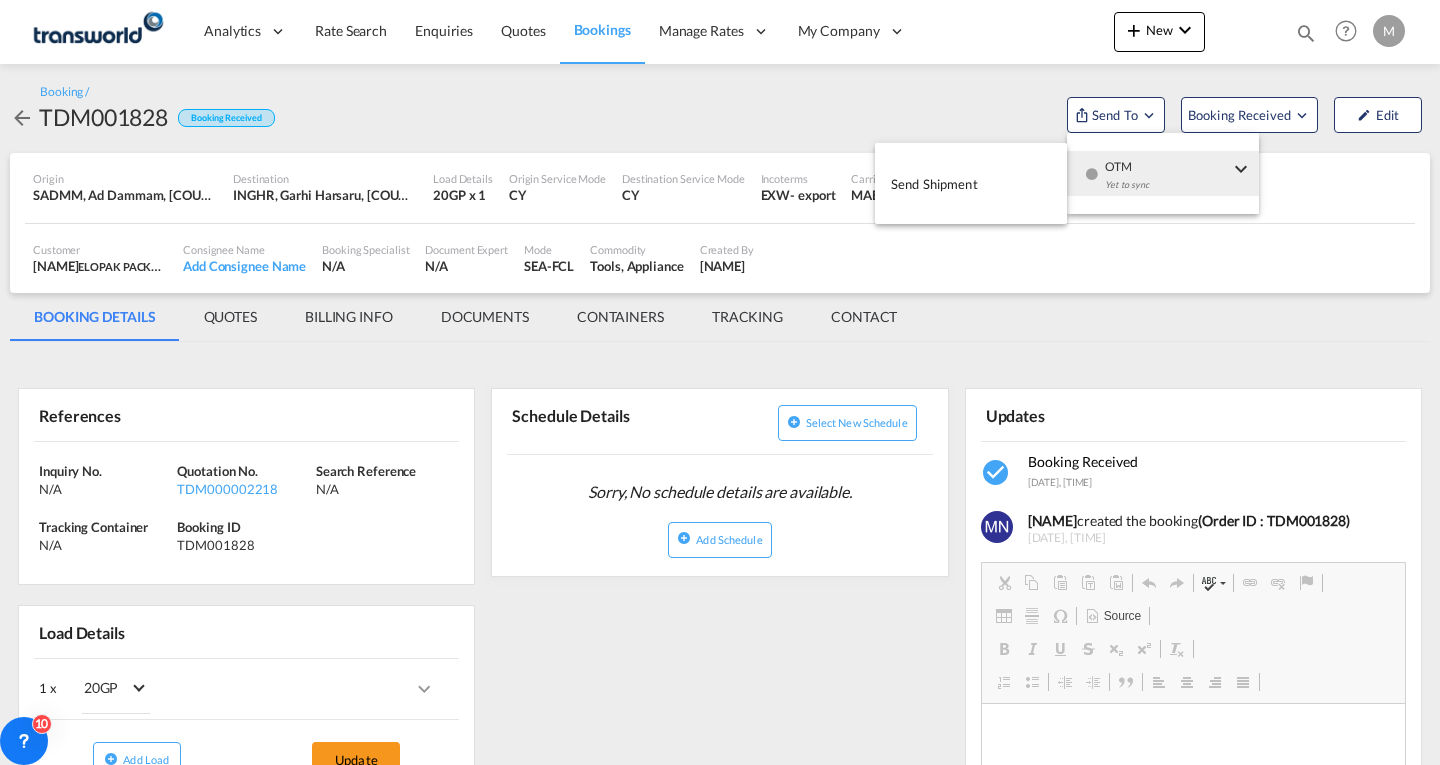 click on "Send Shipment" at bounding box center [934, 184] 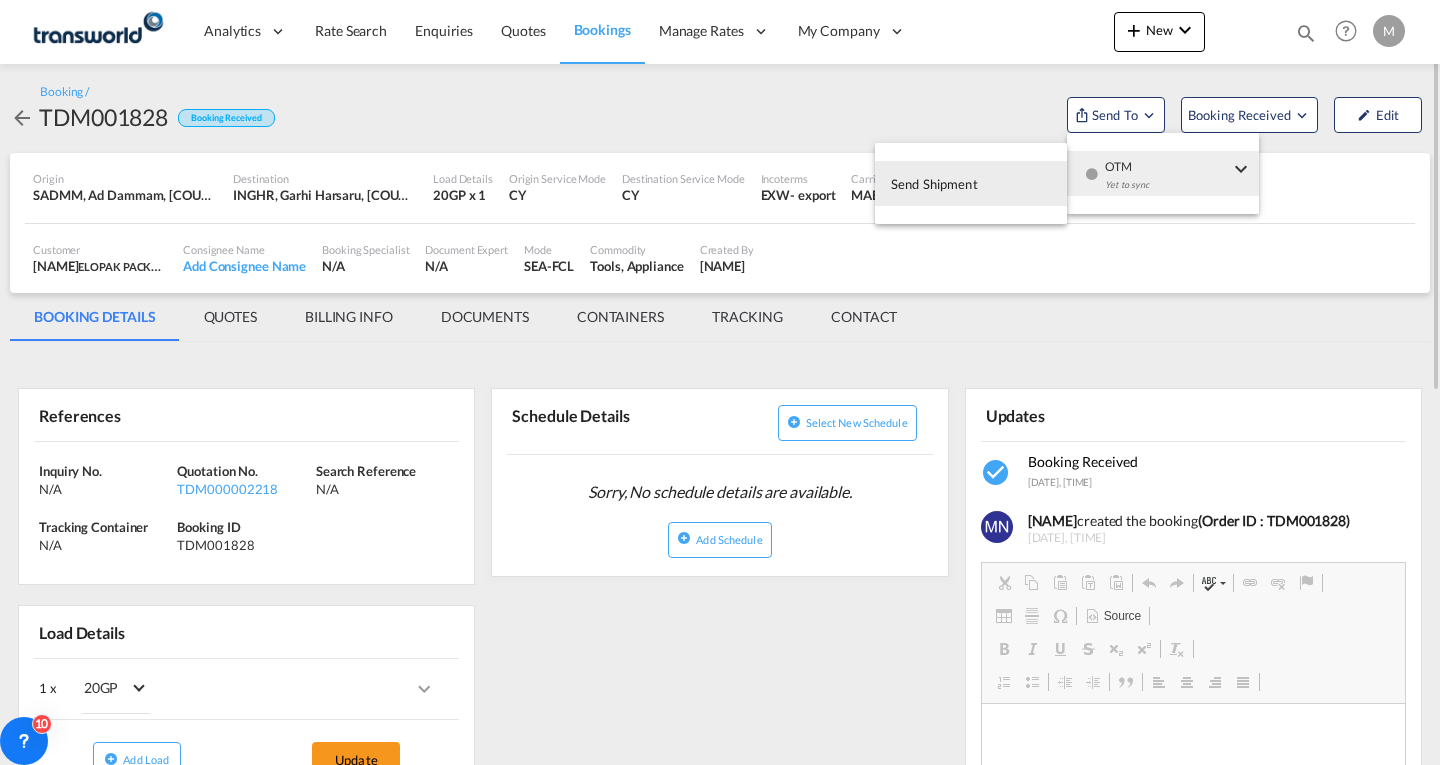 scroll, scrollTop: 0, scrollLeft: 0, axis: both 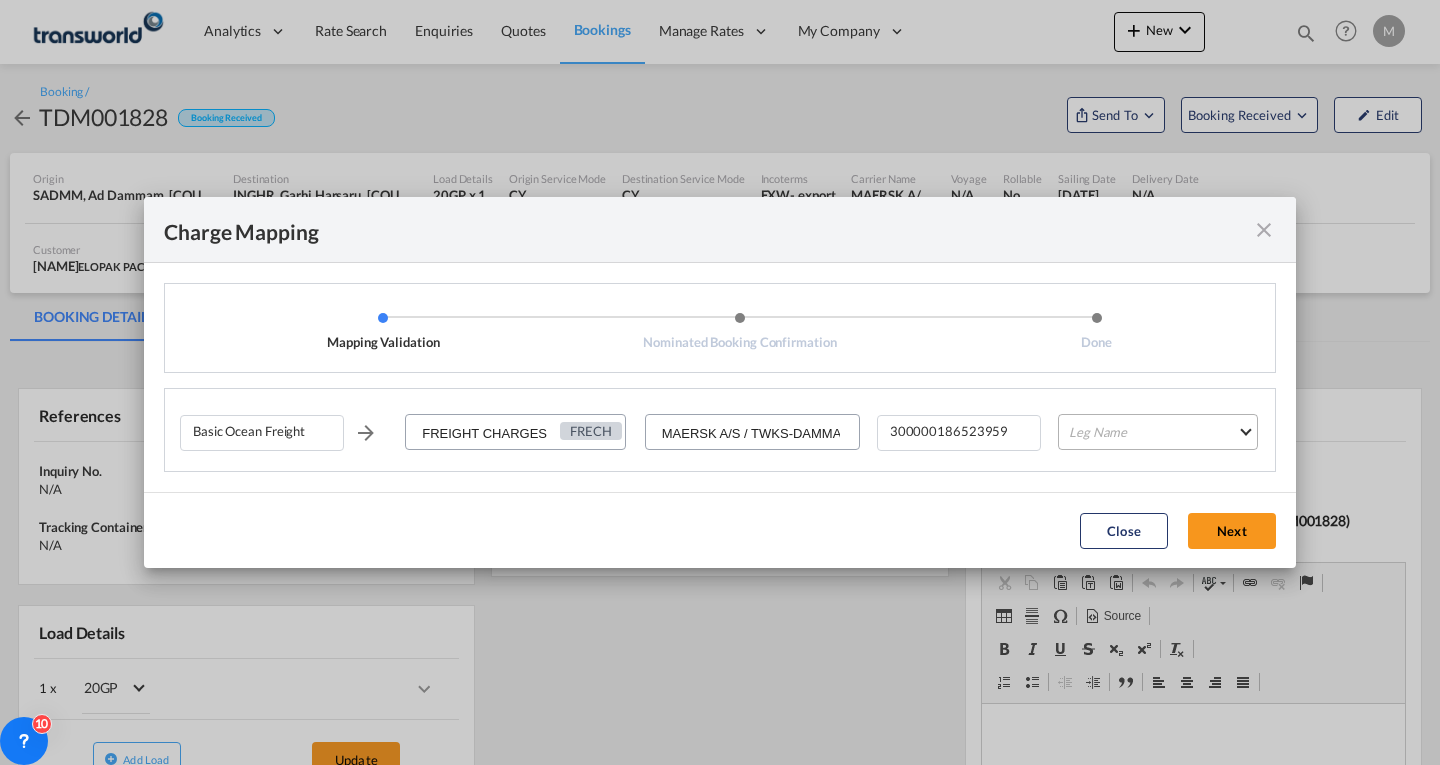 click on "Leg Name HANDLING ORIGIN VESSEL HANDLING DESTINATION OTHERS TL PICK UP CUSTOMS ORIGIN CUSTOMS DESTINATION TL DELIVERY" at bounding box center [1158, 432] 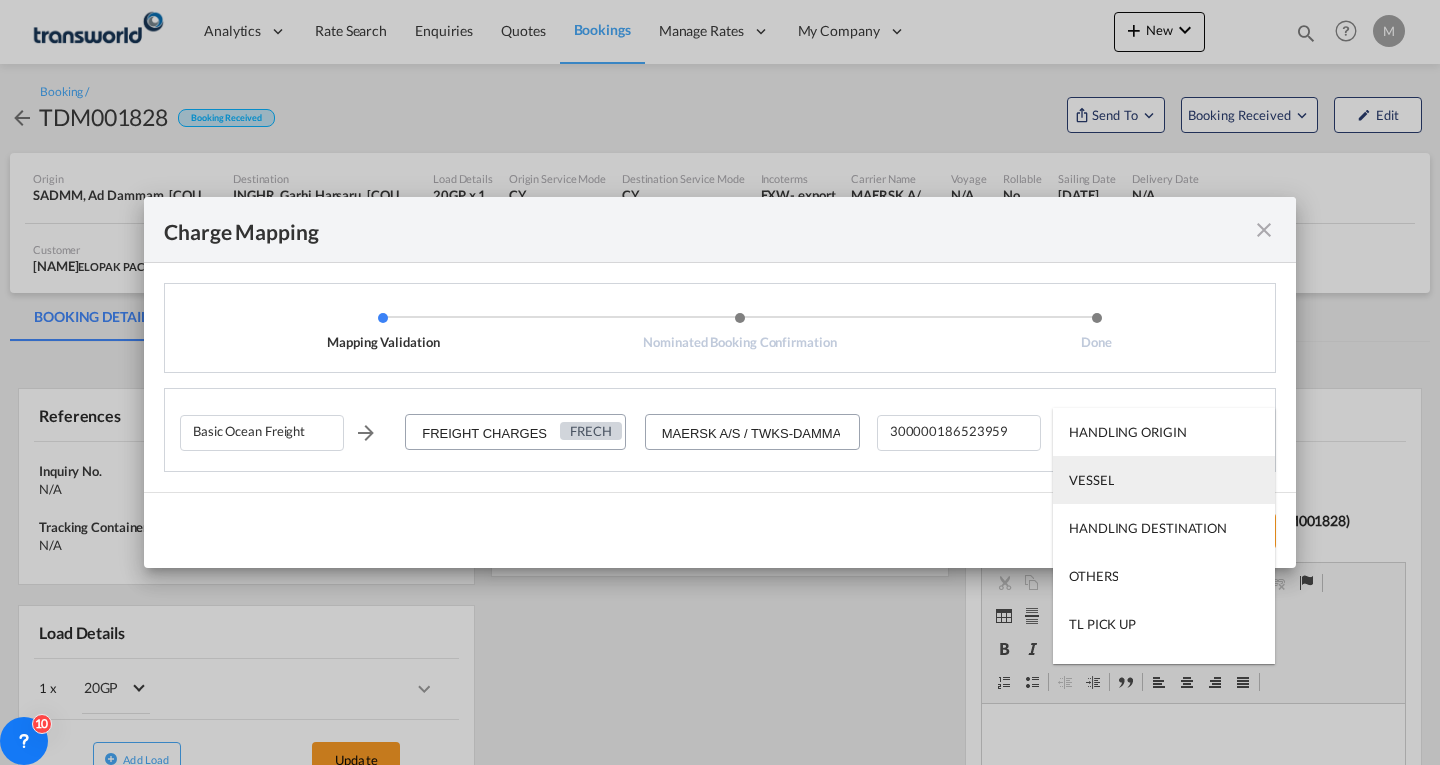 click on "VESSEL" at bounding box center [1164, 480] 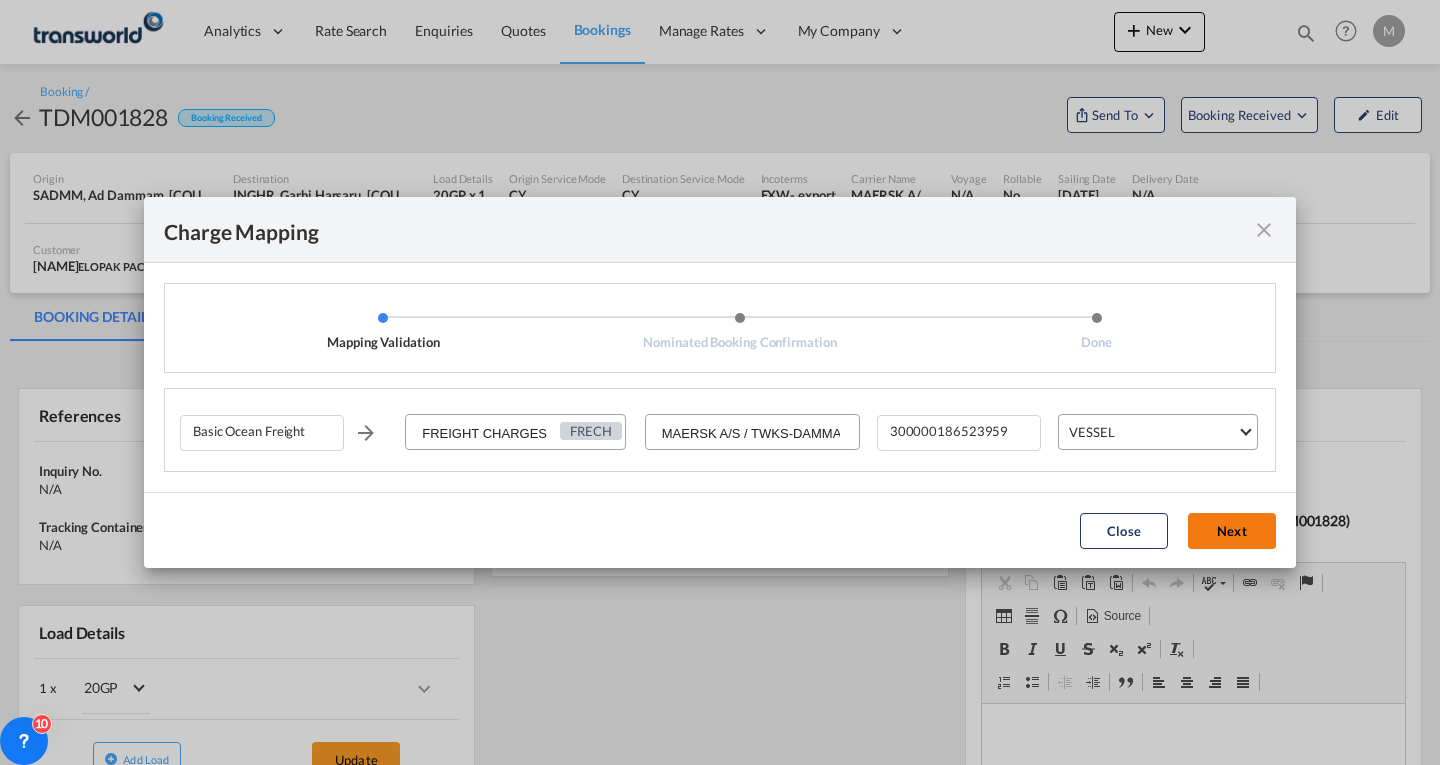 click on "Next" 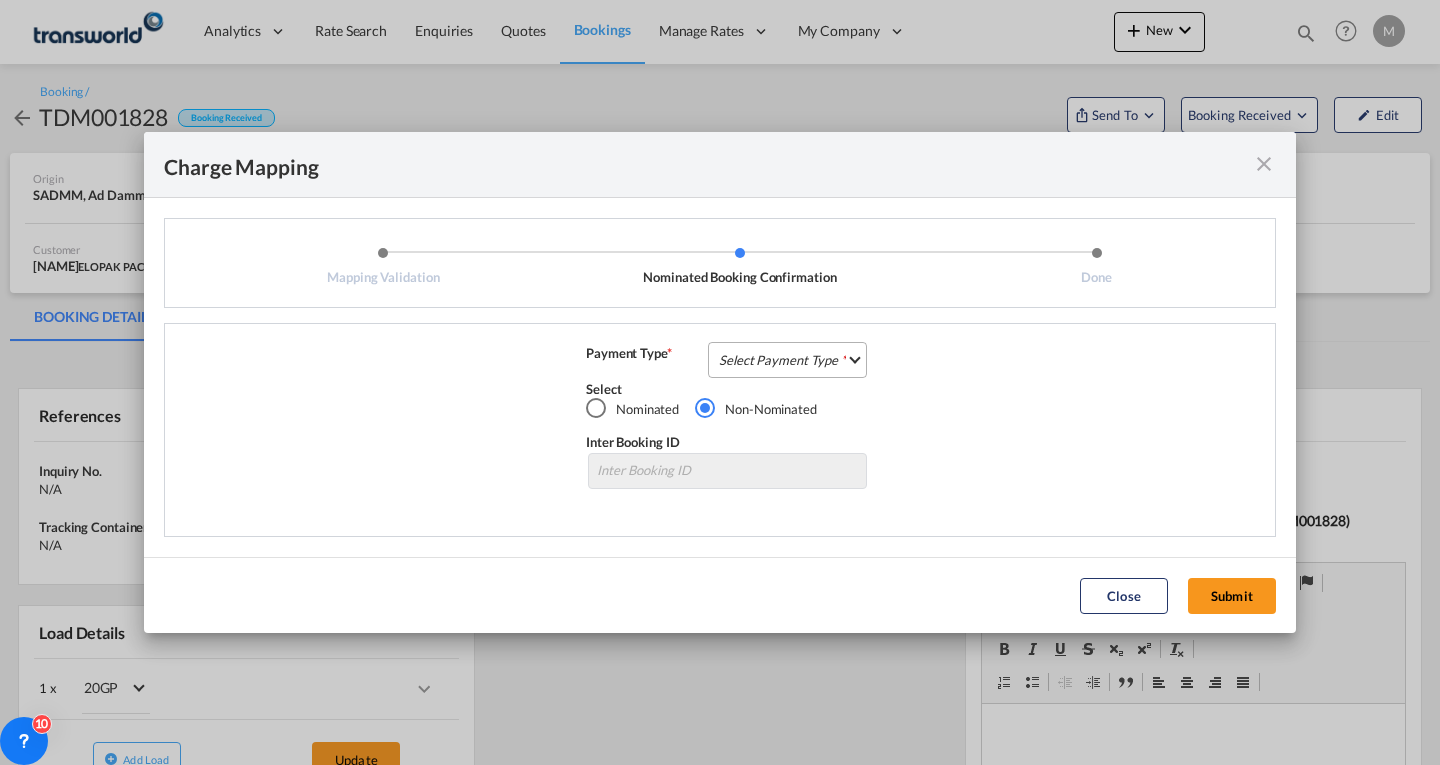 click on "Select Payment Type
COLLECT
PREPAID" at bounding box center (787, 360) 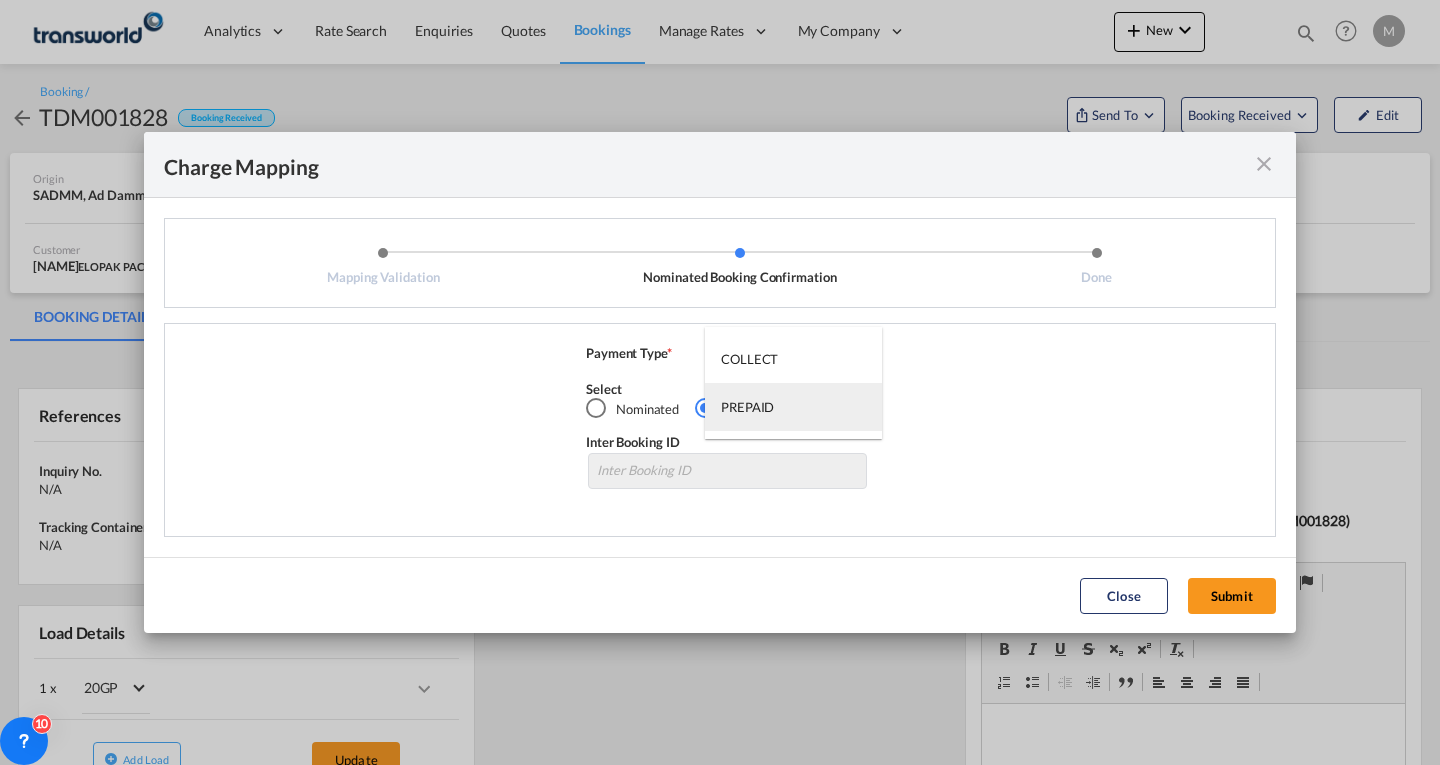click on "PREPAID" at bounding box center [747, 407] 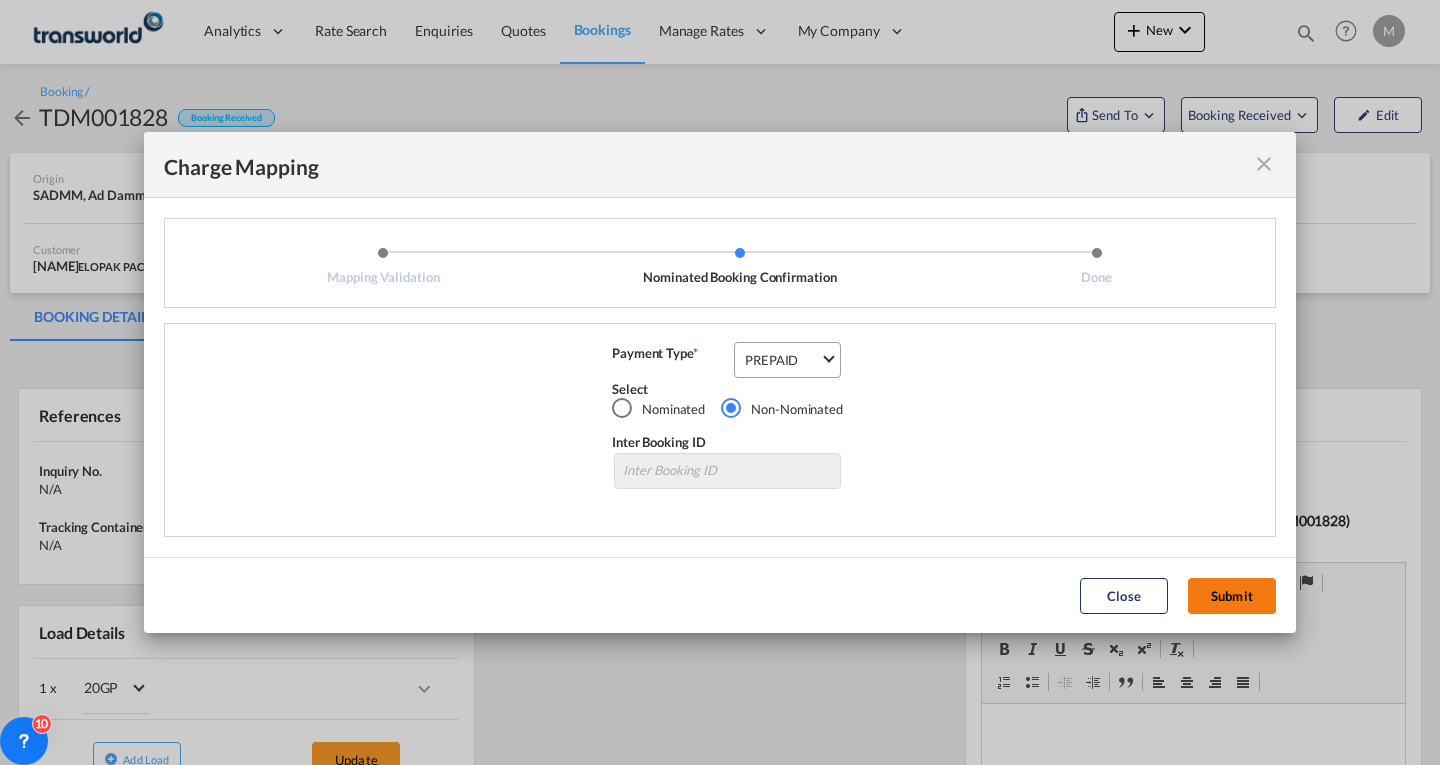 click on "Submit" 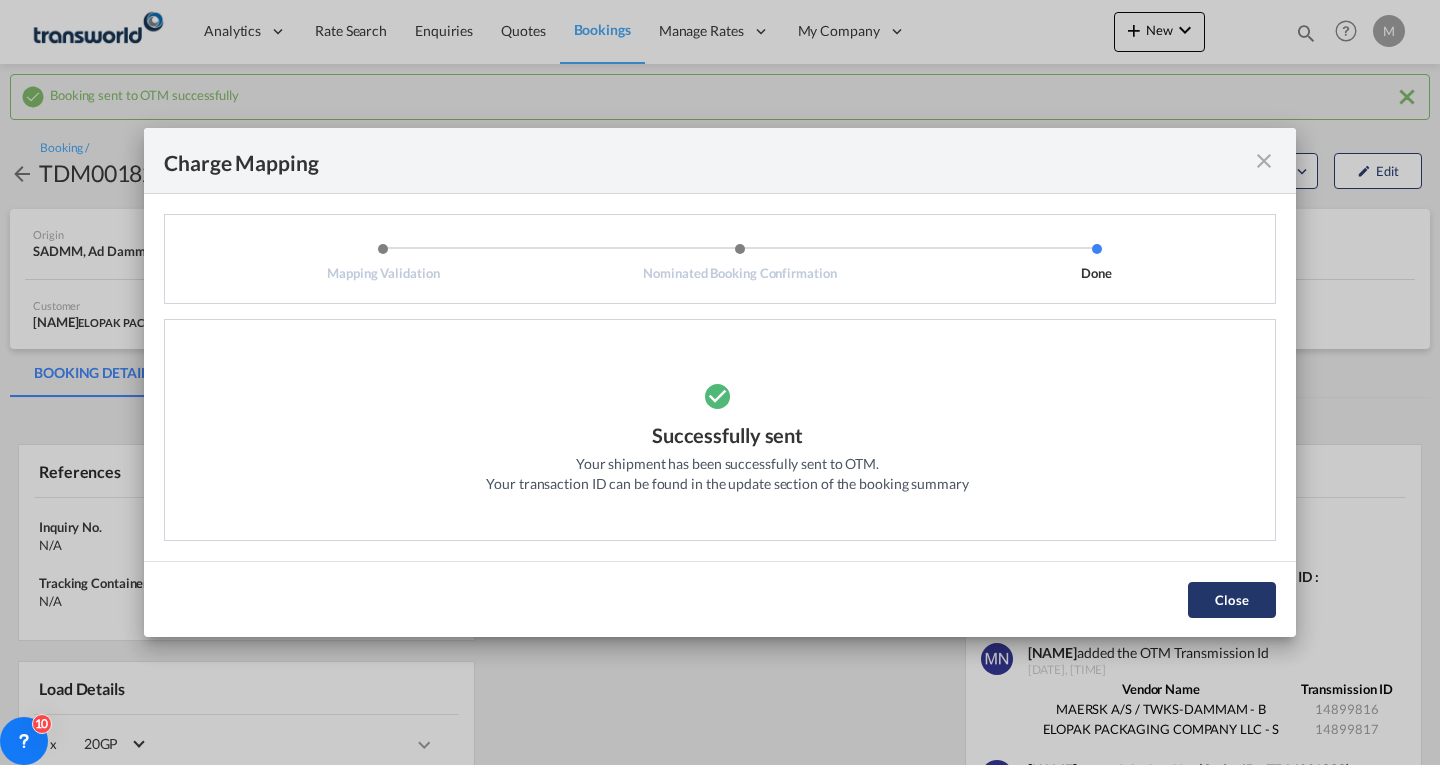 click on "Close" 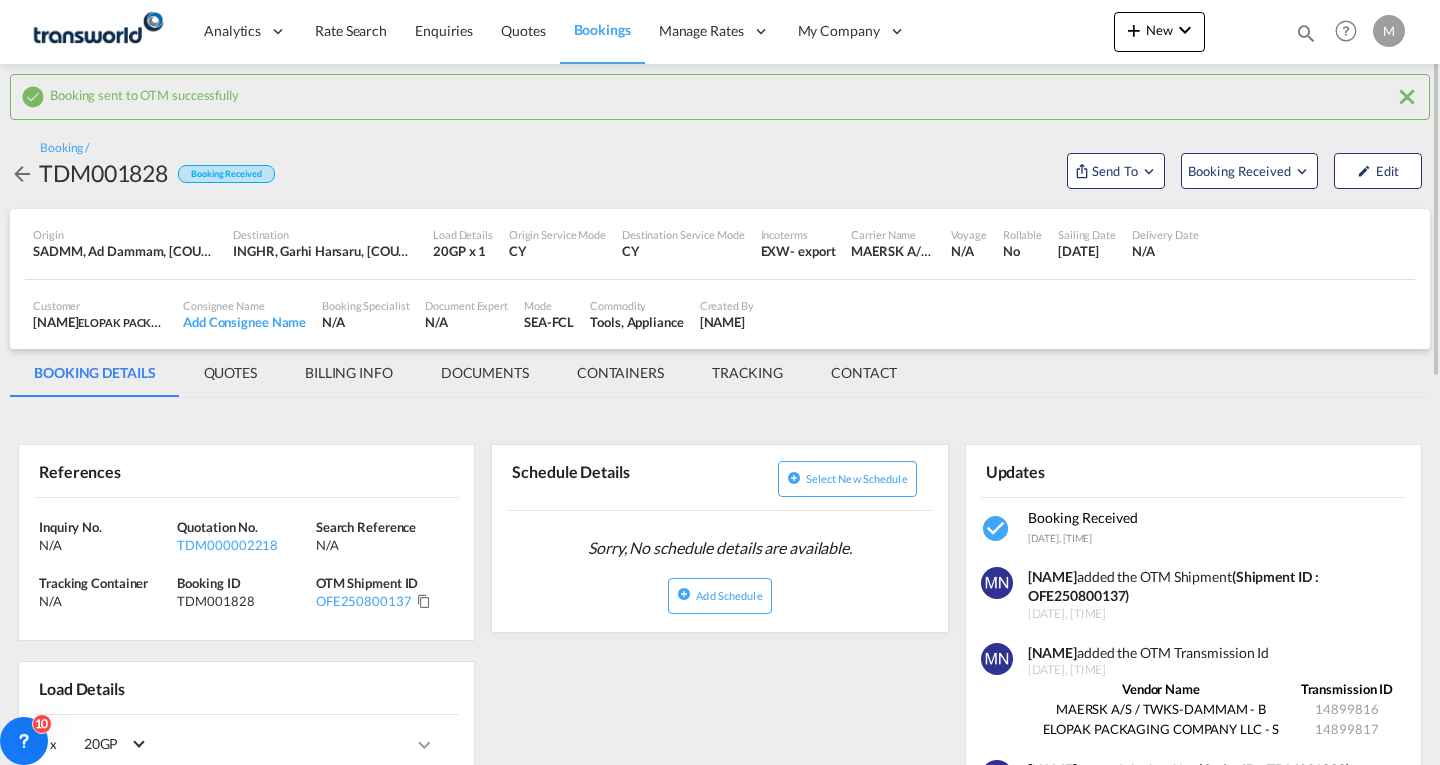 click on "(Shipment ID : OFE250800137)" at bounding box center [1173, 586] 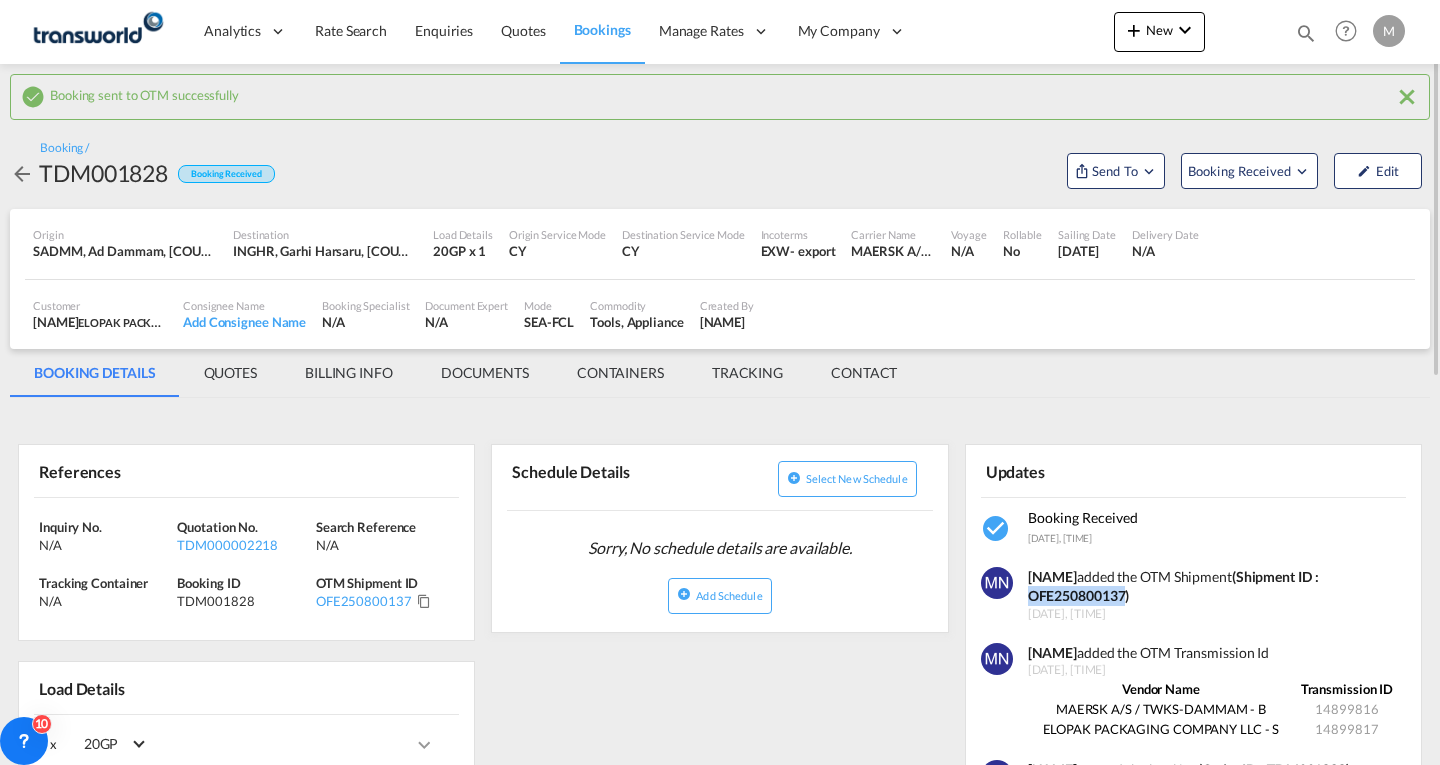 click on "(Shipment ID : OFE250800137)" at bounding box center [1173, 586] 